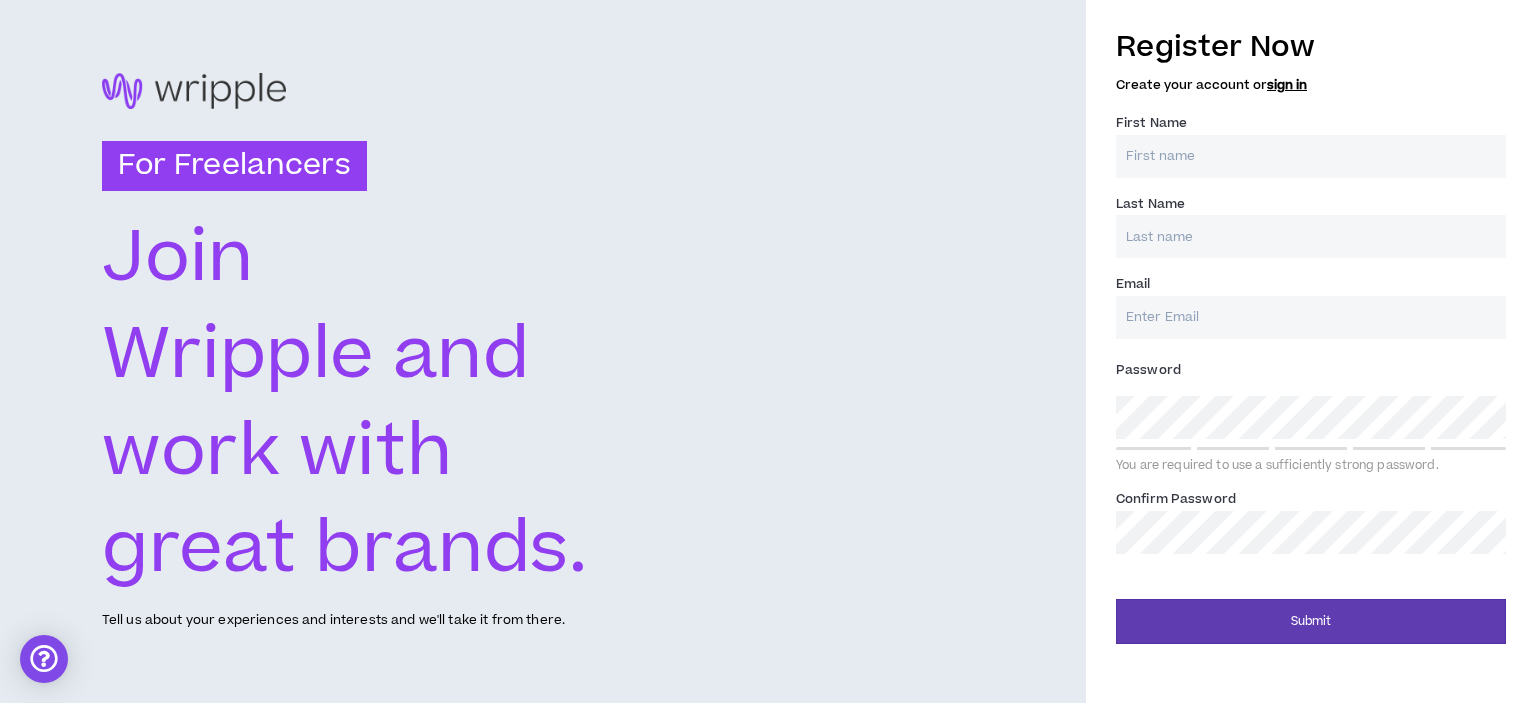 scroll, scrollTop: 0, scrollLeft: 0, axis: both 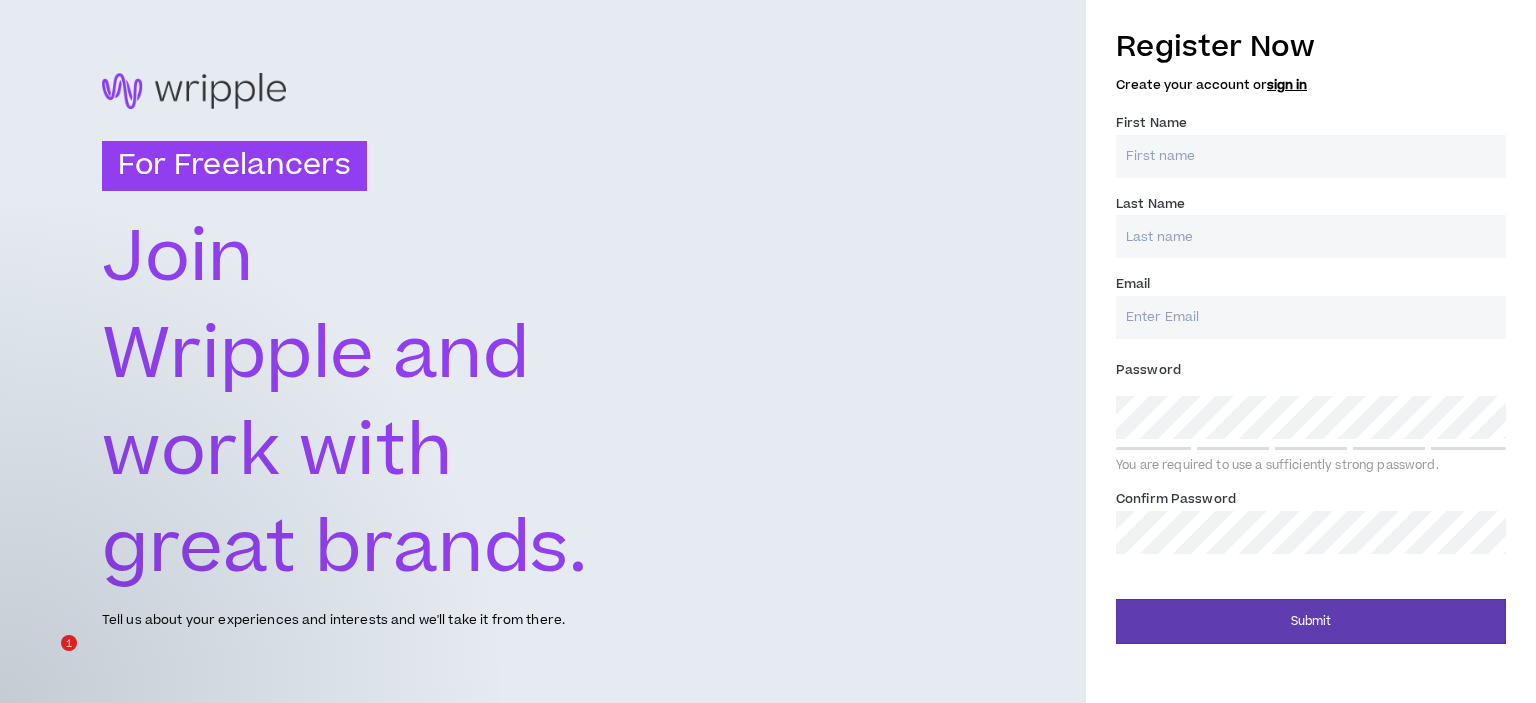click on "First Name  *" at bounding box center (1311, 156) 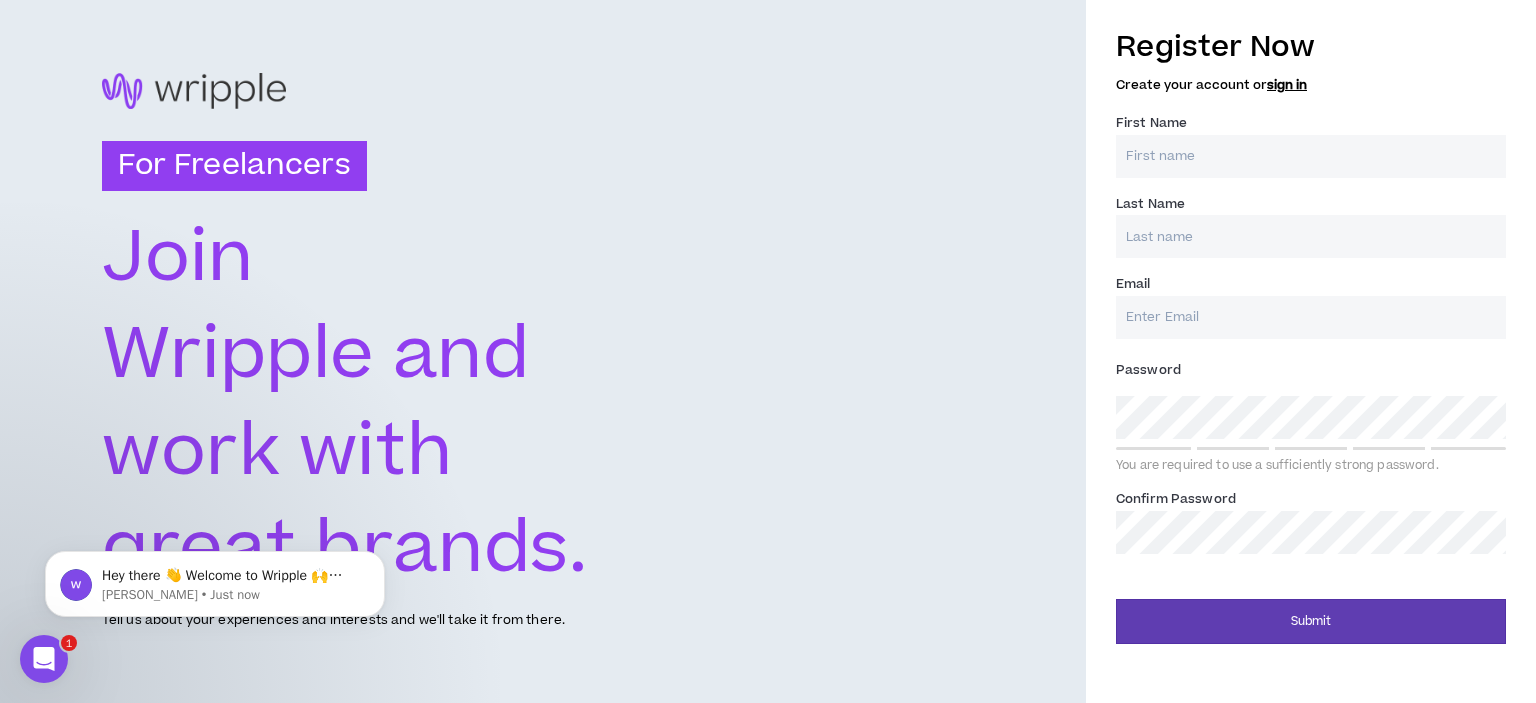 scroll, scrollTop: 0, scrollLeft: 0, axis: both 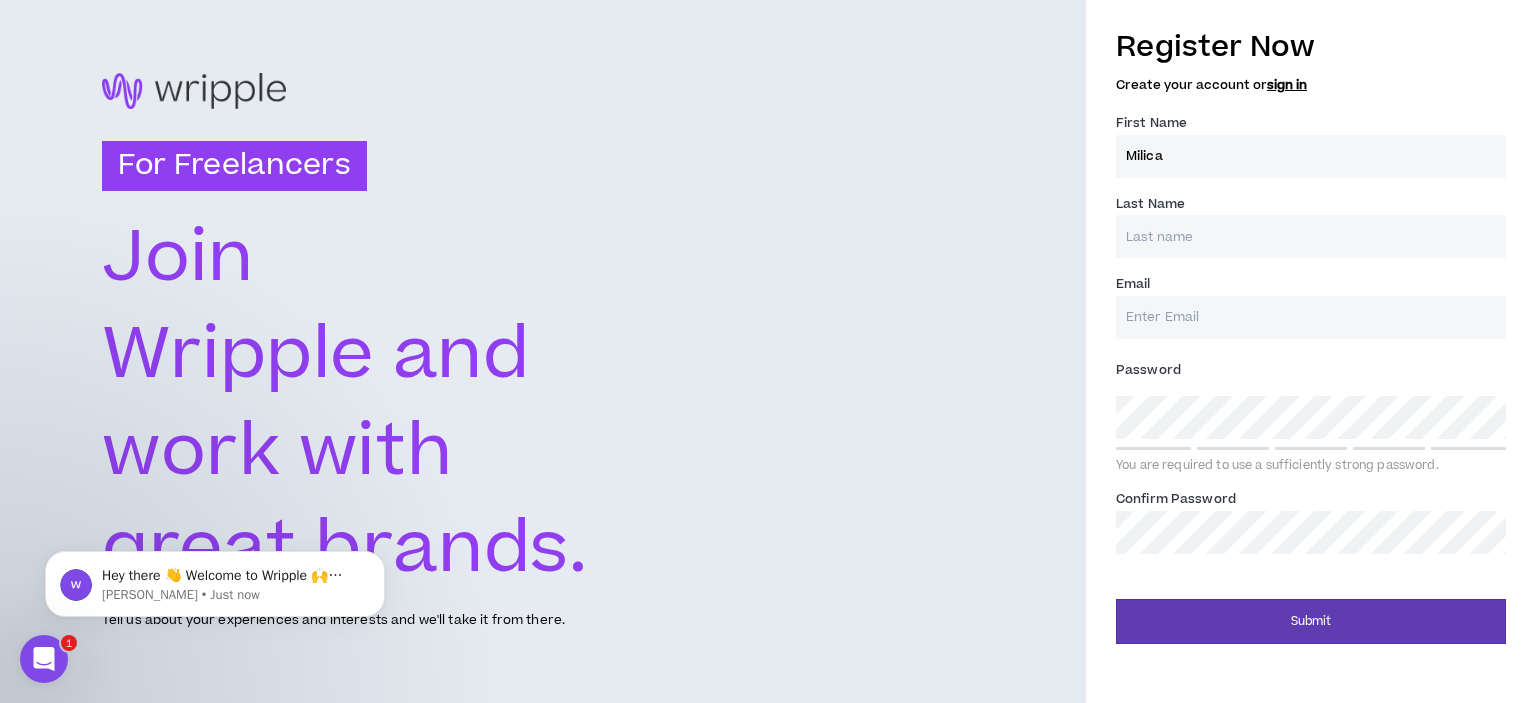 type on "Milica" 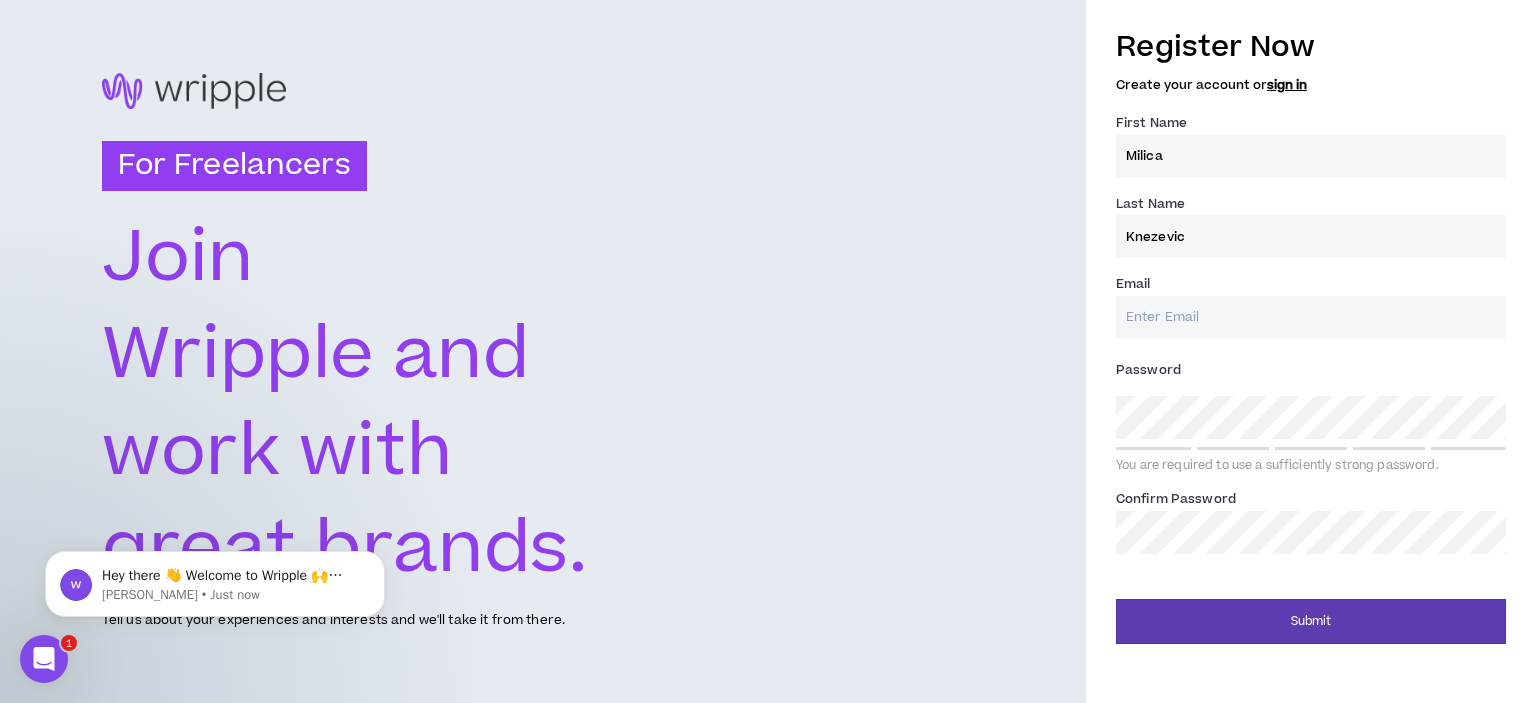 type on "Knezevic" 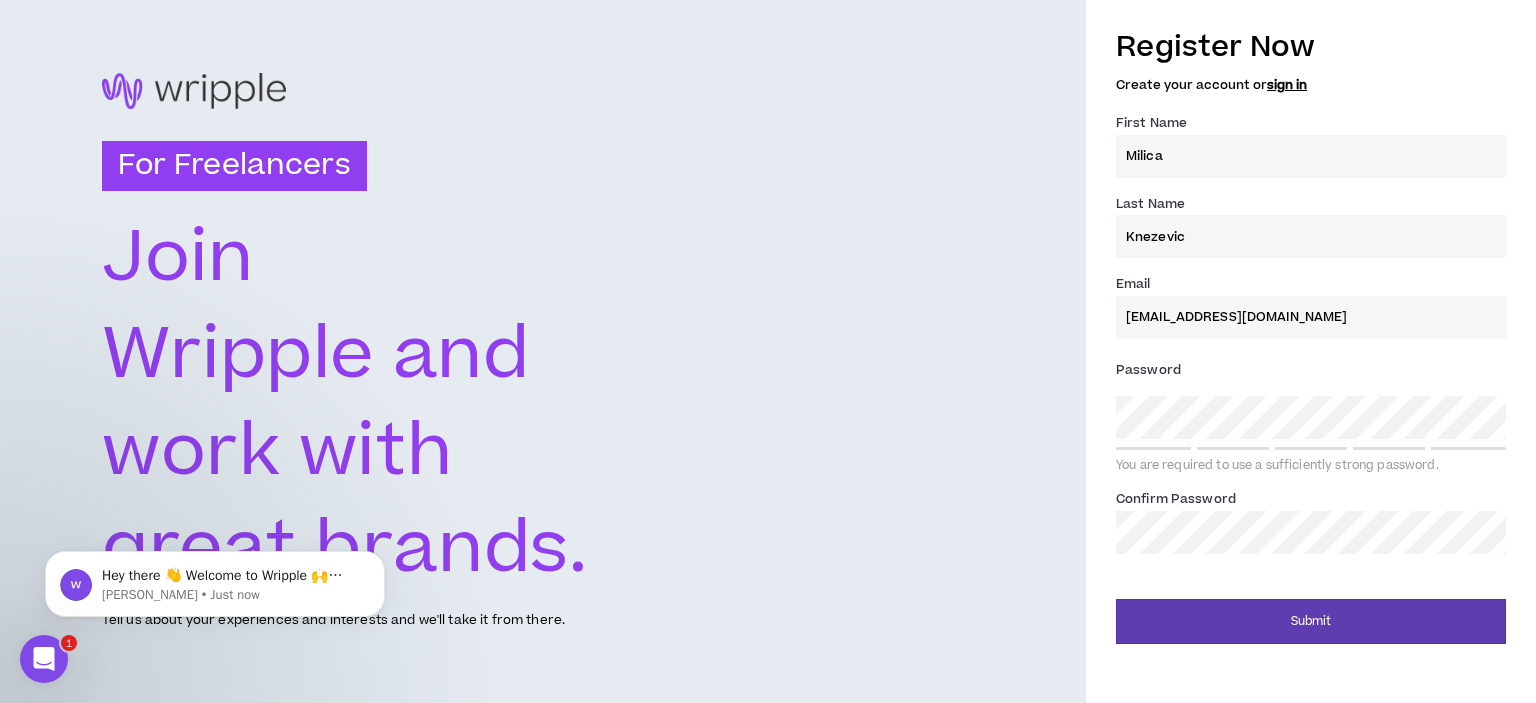 type on "[EMAIL_ADDRESS][DOMAIN_NAME]" 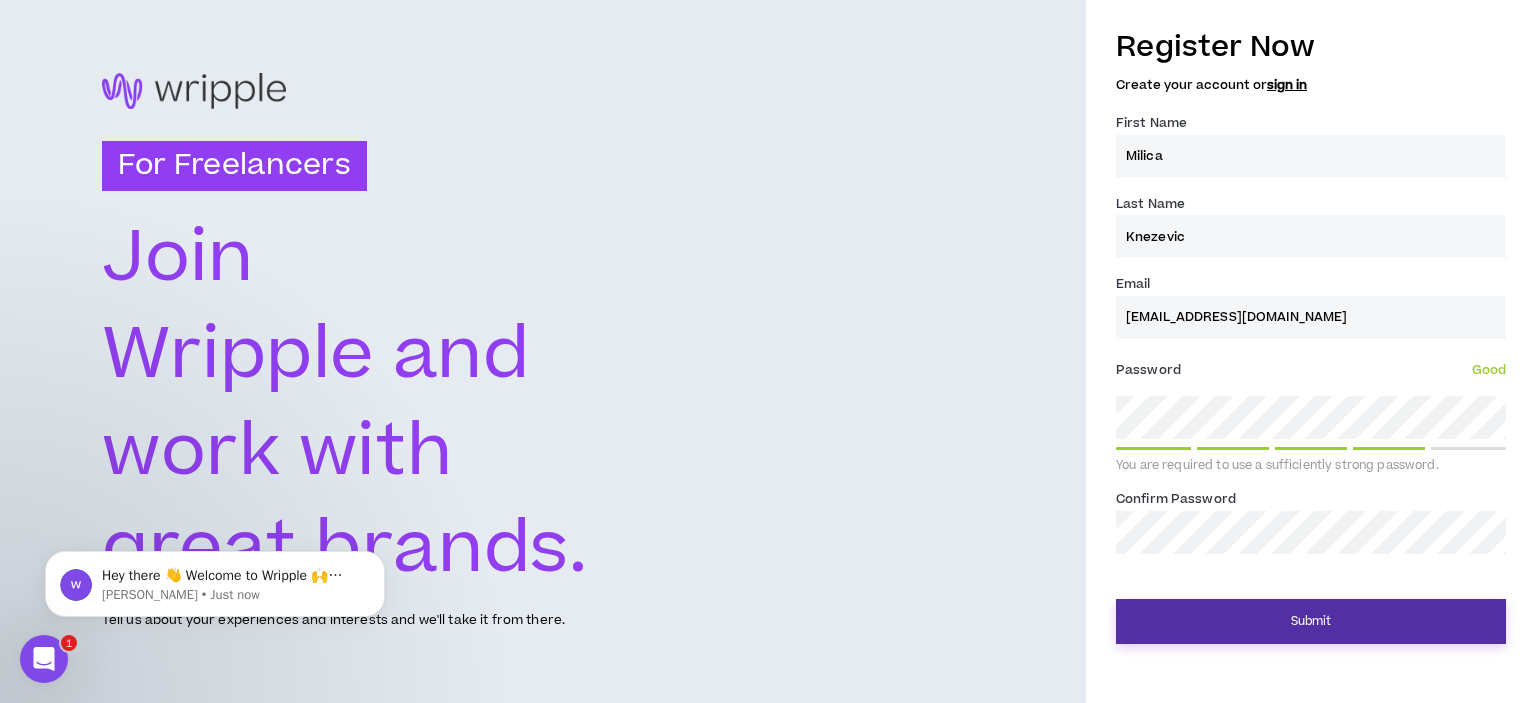 click on "Submit" at bounding box center (1311, 621) 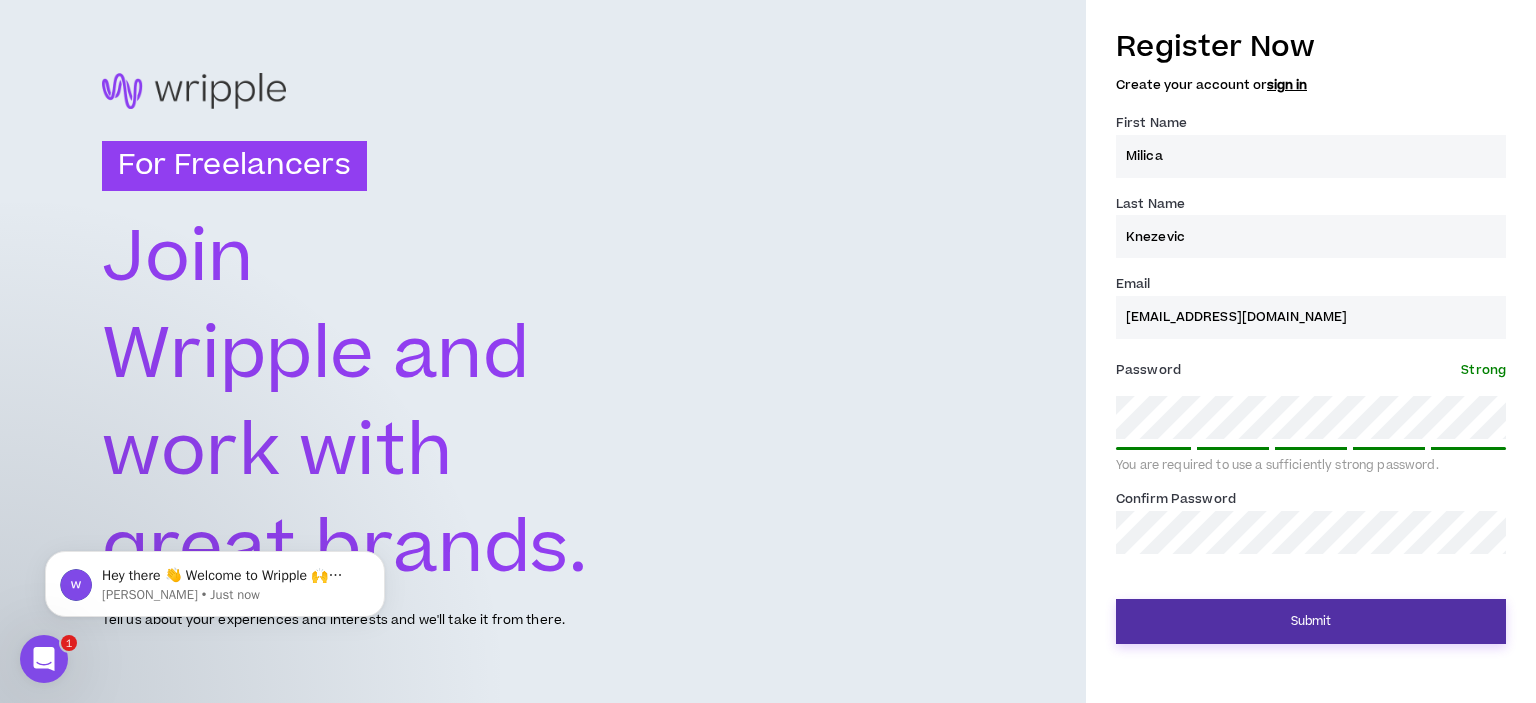 click on "Submit" at bounding box center [1311, 621] 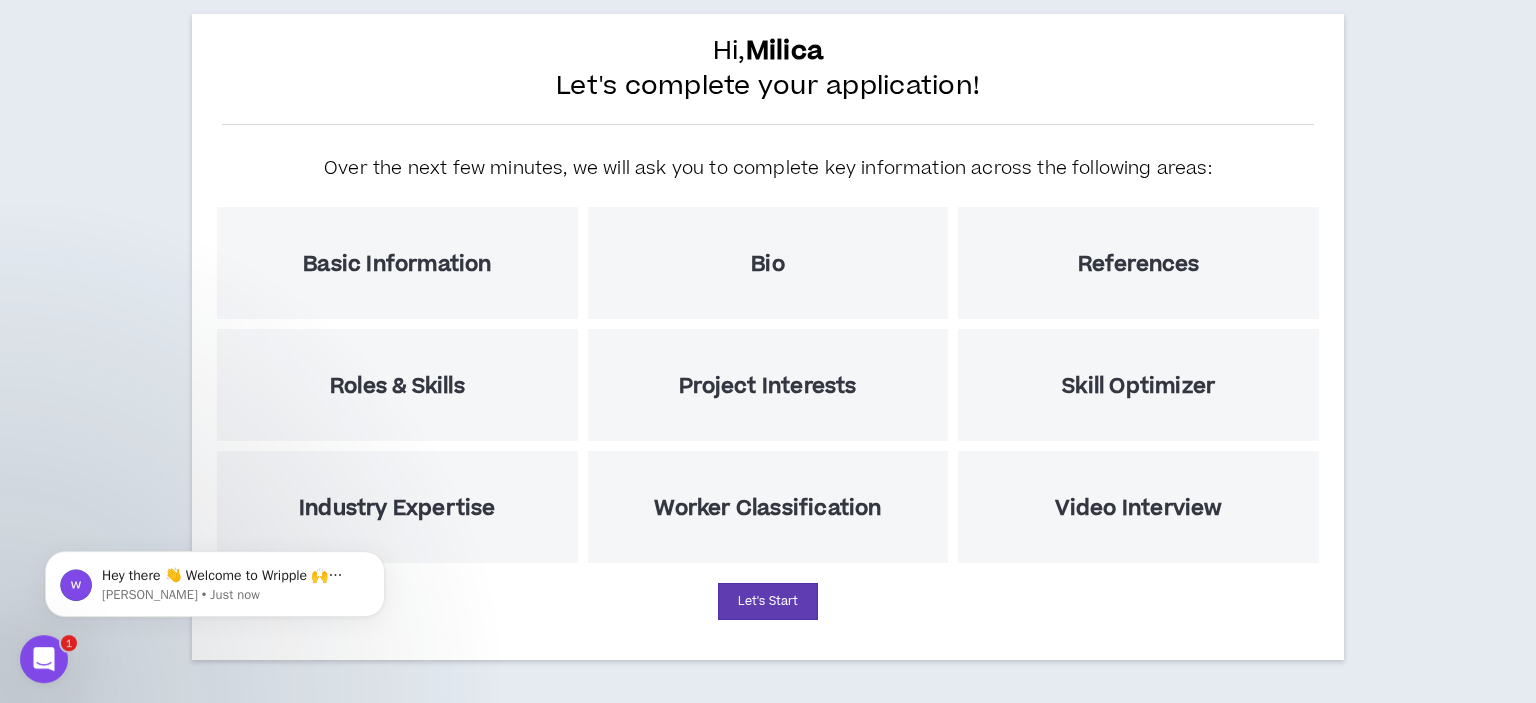 scroll, scrollTop: 112, scrollLeft: 0, axis: vertical 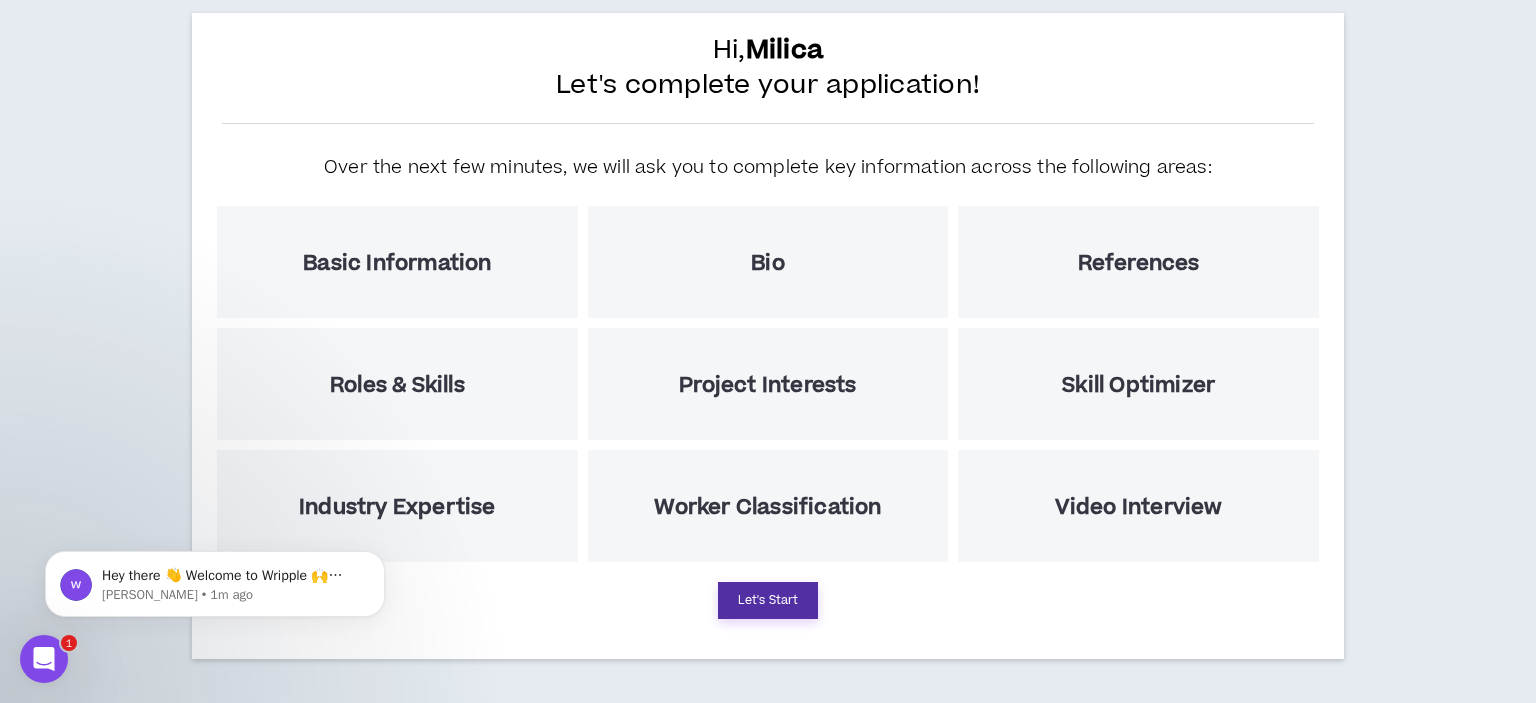 click on "Let's Start" at bounding box center (768, 600) 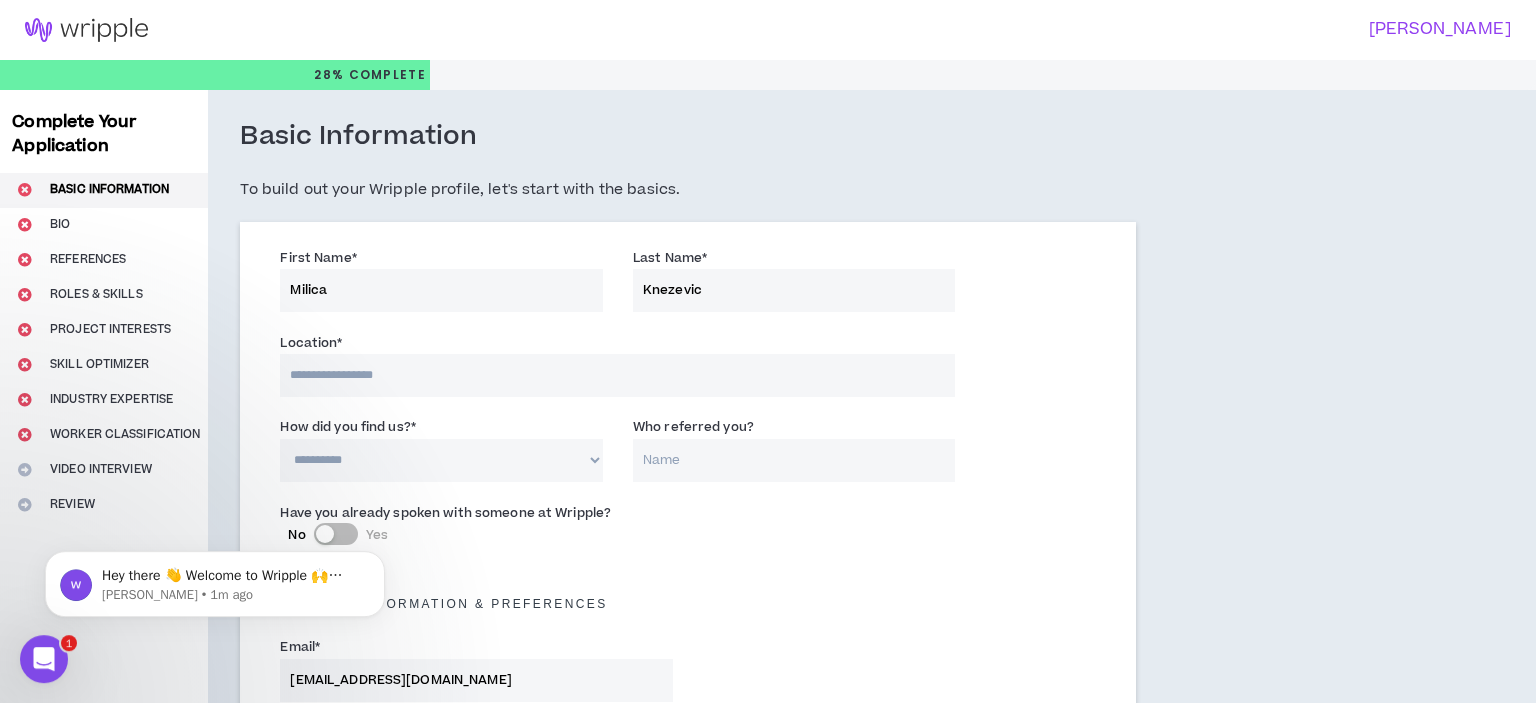 scroll, scrollTop: 0, scrollLeft: 0, axis: both 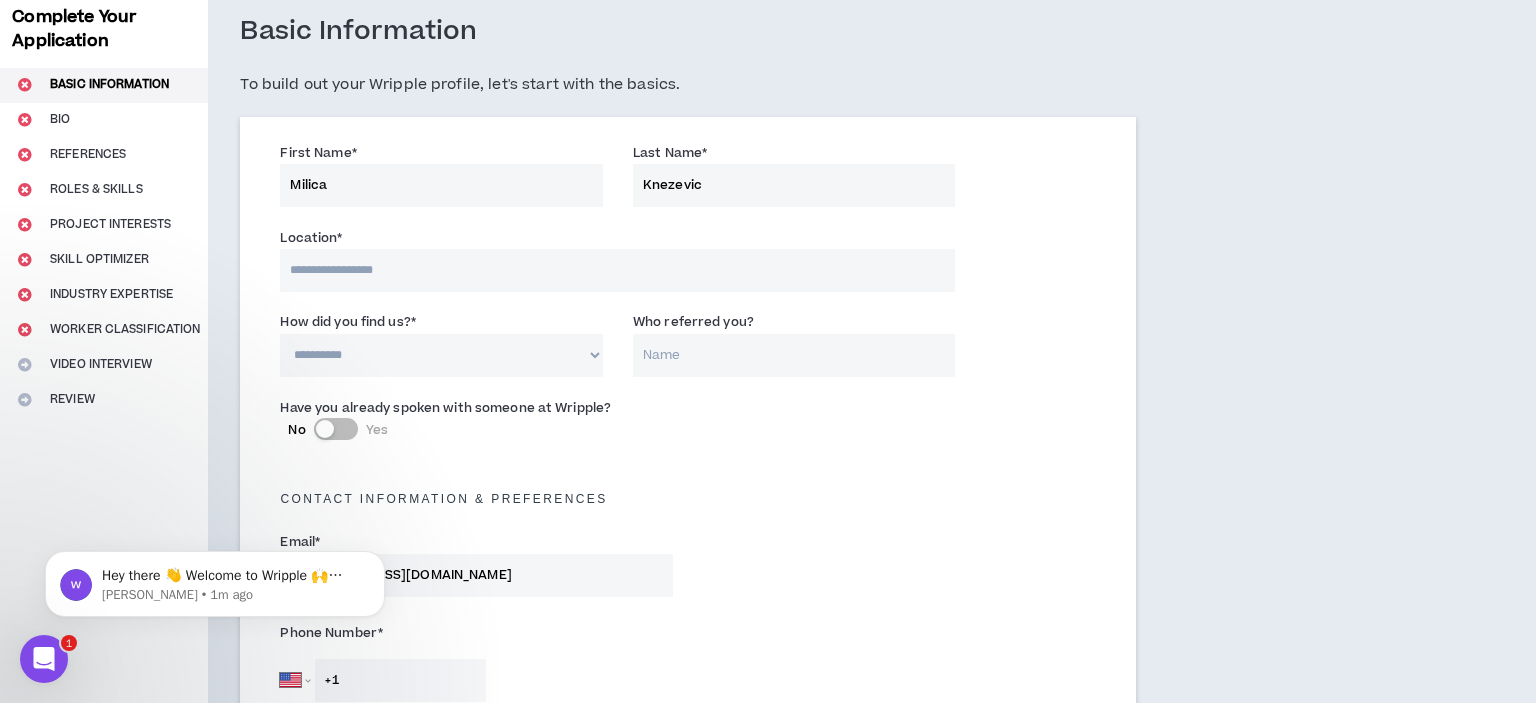 click at bounding box center (617, 270) 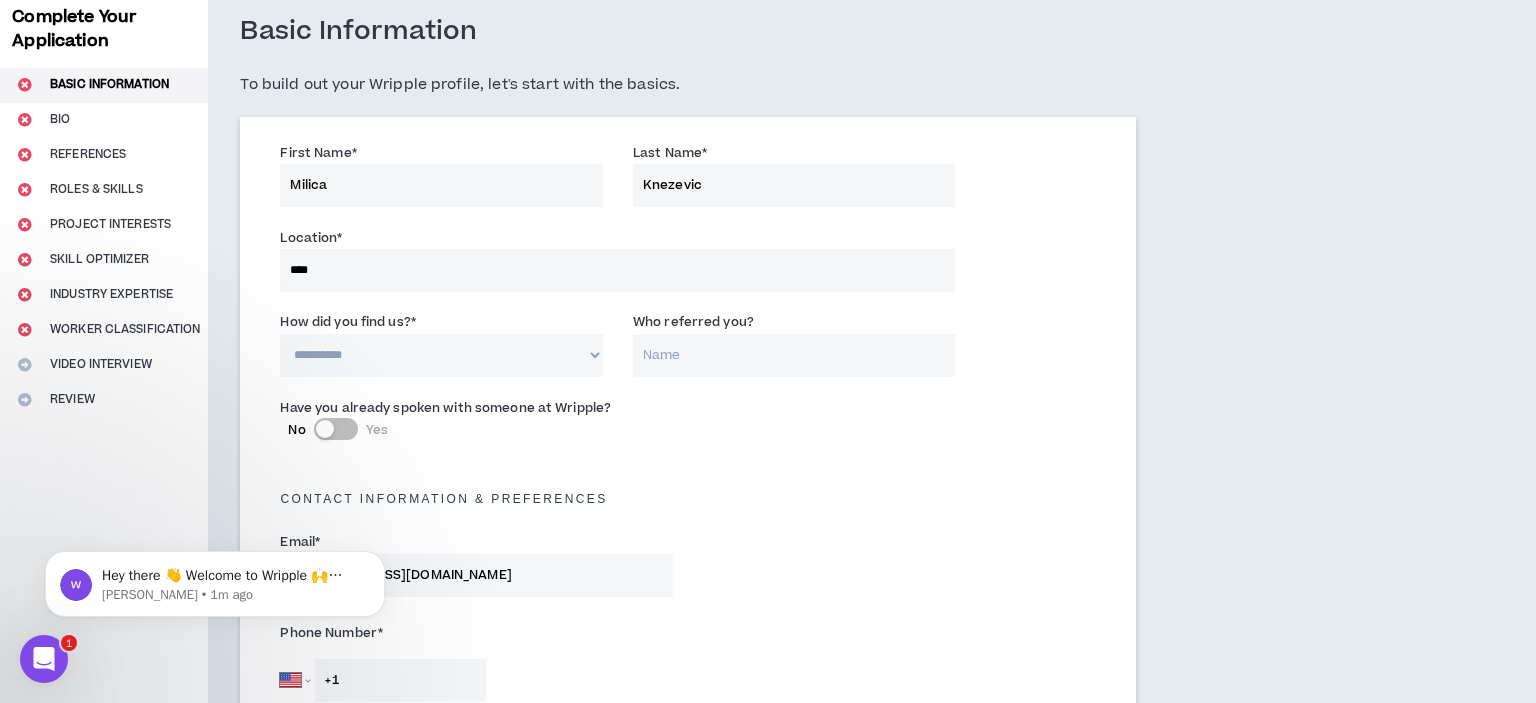 type on "*****" 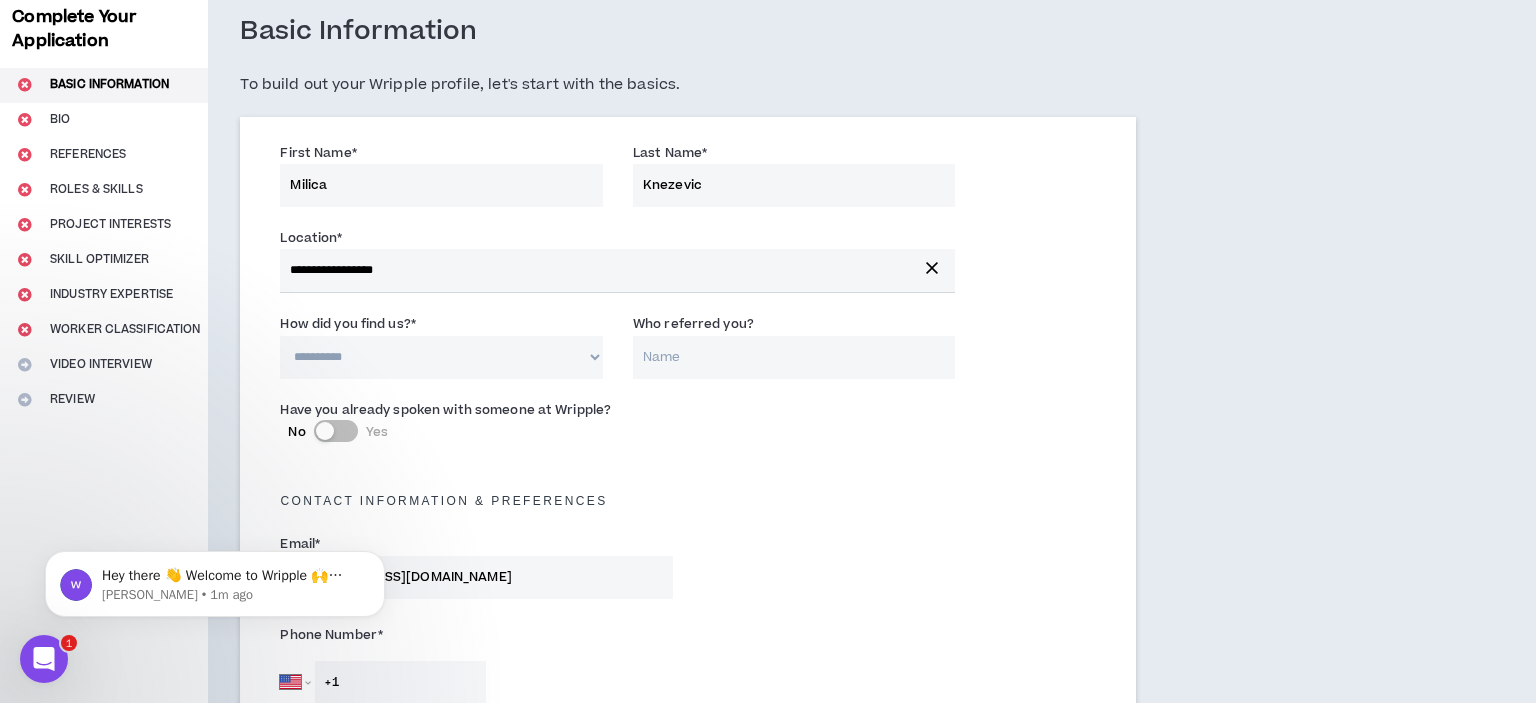click on "**********" at bounding box center [441, 357] 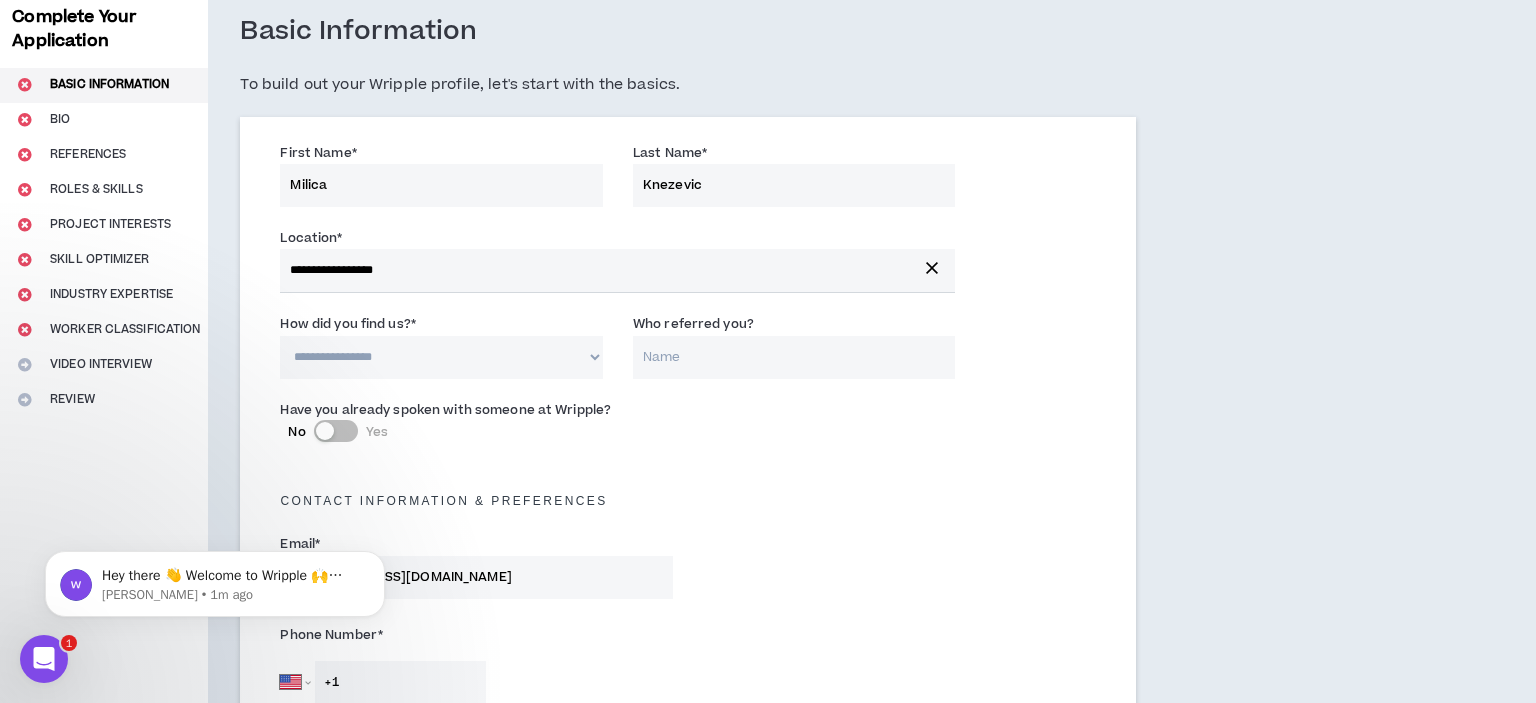 click on "**********" at bounding box center (0, 0) 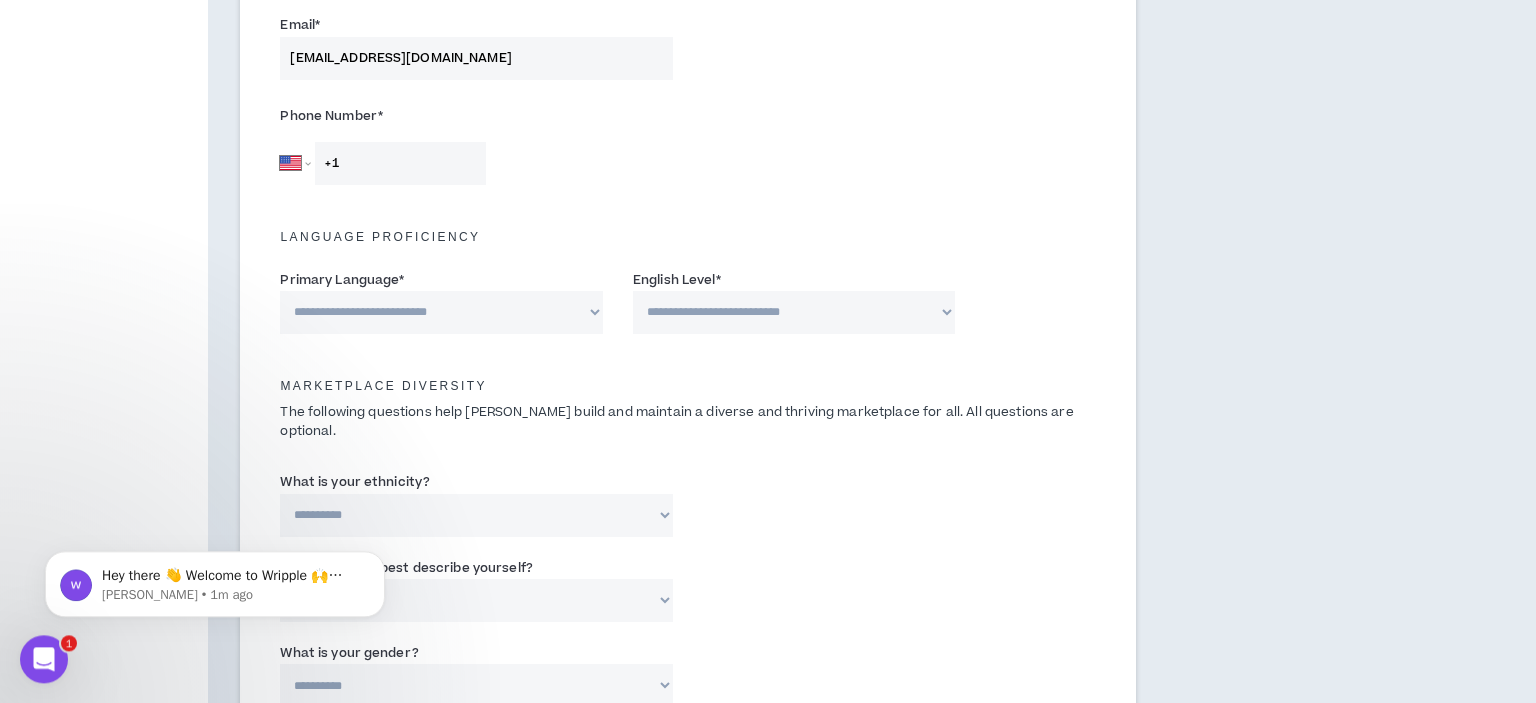 scroll, scrollTop: 633, scrollLeft: 0, axis: vertical 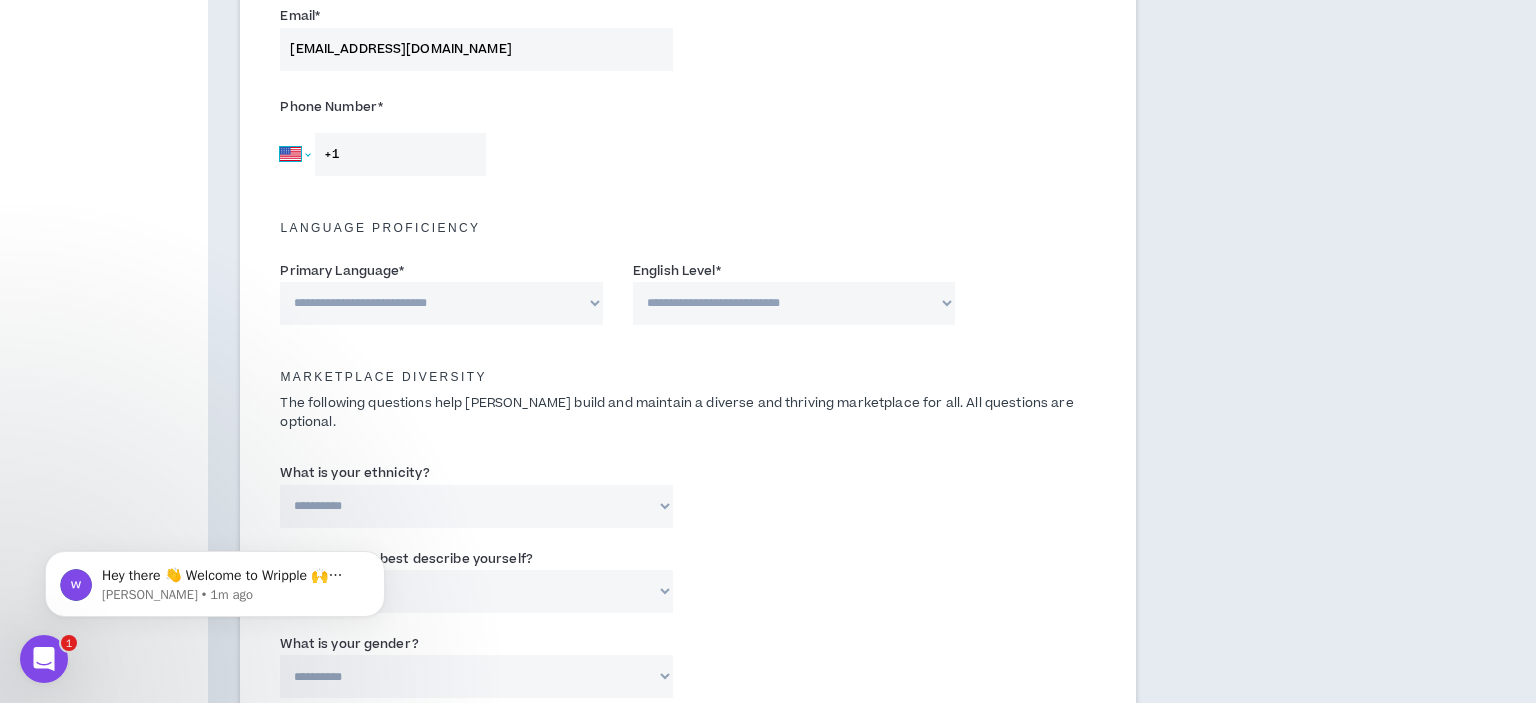 click on "[GEOGRAPHIC_DATA] [GEOGRAPHIC_DATA] [GEOGRAPHIC_DATA] [GEOGRAPHIC_DATA] [US_STATE] [GEOGRAPHIC_DATA] [GEOGRAPHIC_DATA] [GEOGRAPHIC_DATA] [GEOGRAPHIC_DATA] [GEOGRAPHIC_DATA] [GEOGRAPHIC_DATA] [GEOGRAPHIC_DATA] [DATE][GEOGRAPHIC_DATA] [GEOGRAPHIC_DATA] [GEOGRAPHIC_DATA] [GEOGRAPHIC_DATA] [GEOGRAPHIC_DATA] [GEOGRAPHIC_DATA] [GEOGRAPHIC_DATA] [GEOGRAPHIC_DATA] [GEOGRAPHIC_DATA] [GEOGRAPHIC_DATA] [GEOGRAPHIC_DATA] [GEOGRAPHIC_DATA] [GEOGRAPHIC_DATA] [GEOGRAPHIC_DATA] [GEOGRAPHIC_DATA] [GEOGRAPHIC_DATA], [GEOGRAPHIC_DATA] [GEOGRAPHIC_DATA] [GEOGRAPHIC_DATA] [GEOGRAPHIC_DATA] [GEOGRAPHIC_DATA] [GEOGRAPHIC_DATA] [GEOGRAPHIC_DATA] [GEOGRAPHIC_DATA] [GEOGRAPHIC_DATA] [GEOGRAPHIC_DATA] [GEOGRAPHIC_DATA] [GEOGRAPHIC_DATA] [GEOGRAPHIC_DATA] [GEOGRAPHIC_DATA] [GEOGRAPHIC_DATA] [GEOGRAPHIC_DATA] [GEOGRAPHIC_DATA] [GEOGRAPHIC_DATA] [GEOGRAPHIC_DATA] [GEOGRAPHIC_DATA] [GEOGRAPHIC_DATA] [GEOGRAPHIC_DATA] [GEOGRAPHIC_DATA] [GEOGRAPHIC_DATA], [GEOGRAPHIC_DATA] [GEOGRAPHIC_DATA] [GEOGRAPHIC_DATA] d'Ivoire [GEOGRAPHIC_DATA] [GEOGRAPHIC_DATA] [GEOGRAPHIC_DATA] [GEOGRAPHIC_DATA] [GEOGRAPHIC_DATA] [GEOGRAPHIC_DATA] [GEOGRAPHIC_DATA] [GEOGRAPHIC_DATA] [GEOGRAPHIC_DATA] [GEOGRAPHIC_DATA] [GEOGRAPHIC_DATA] [GEOGRAPHIC_DATA] [GEOGRAPHIC_DATA] [GEOGRAPHIC_DATA] [GEOGRAPHIC_DATA] [GEOGRAPHIC_DATA] [GEOGRAPHIC_DATA] [GEOGRAPHIC_DATA] [US_STATE] [GEOGRAPHIC_DATA] [GEOGRAPHIC_DATA] [GEOGRAPHIC_DATA] [GEOGRAPHIC_DATA] [GEOGRAPHIC_DATA] [GEOGRAPHIC_DATA] [GEOGRAPHIC_DATA] [US_STATE] [GEOGRAPHIC_DATA] [GEOGRAPHIC_DATA] [GEOGRAPHIC_DATA] [GEOGRAPHIC_DATA] [GEOGRAPHIC_DATA] [GEOGRAPHIC_DATA] [GEOGRAPHIC_DATA] [US_STATE] [GEOGRAPHIC_DATA] [GEOGRAPHIC_DATA] [GEOGRAPHIC_DATA]" at bounding box center [295, 154] 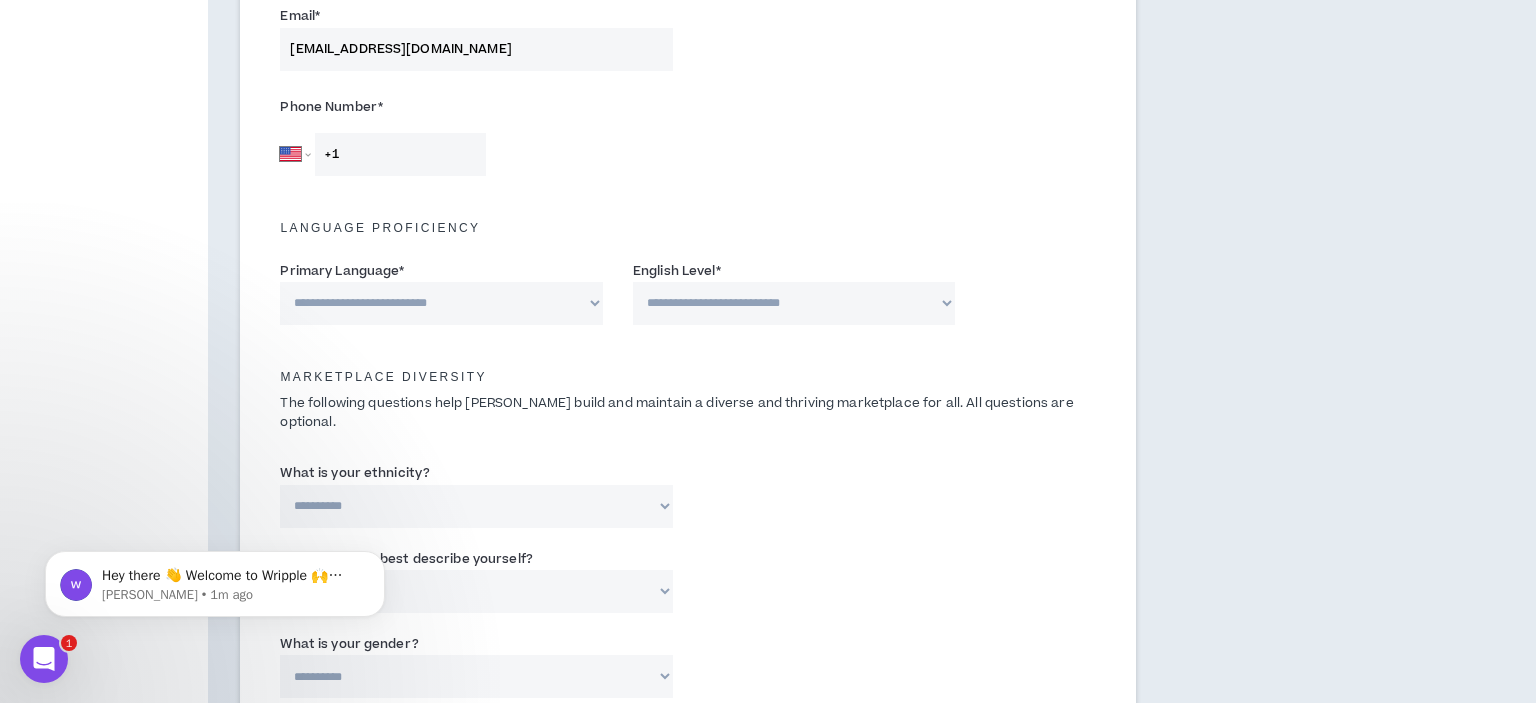 click on "+1" at bounding box center [400, 154] 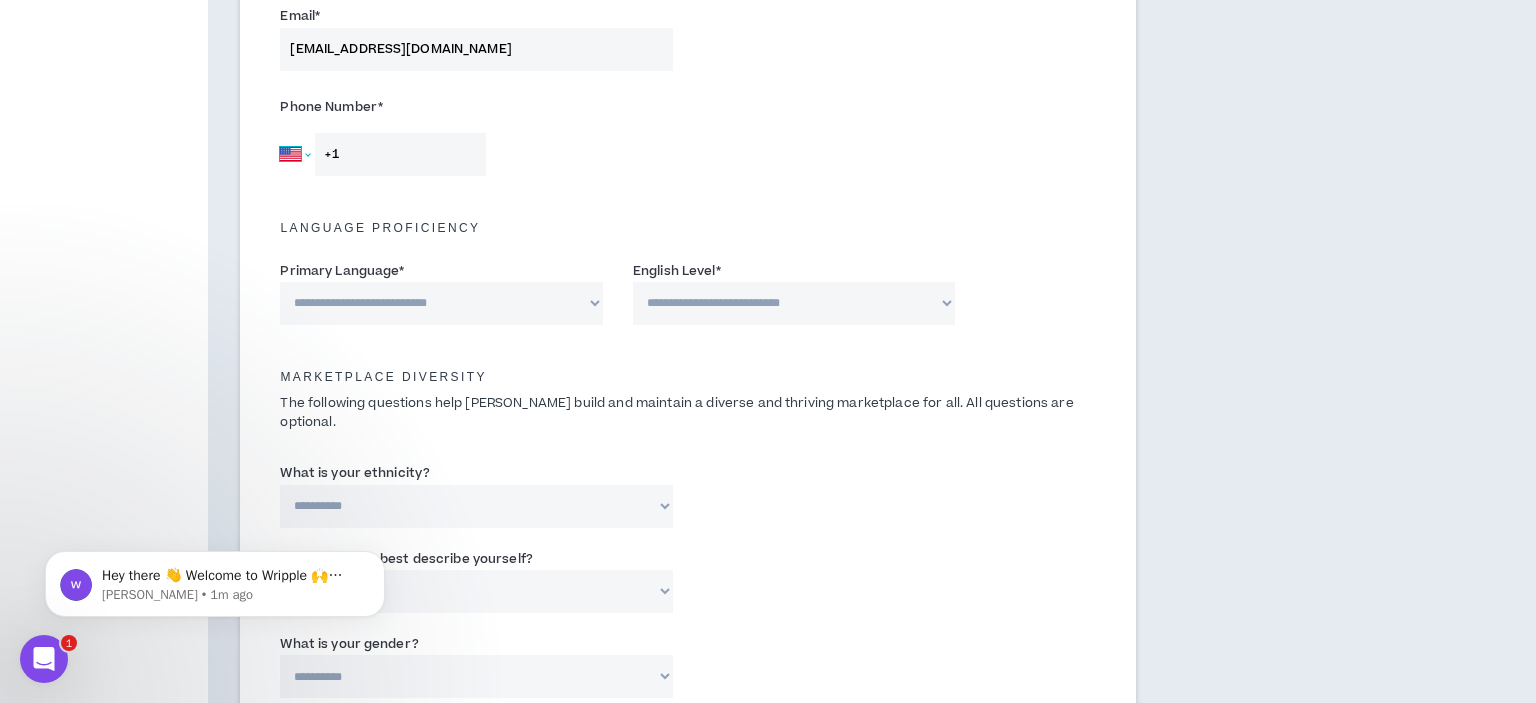 click on "[GEOGRAPHIC_DATA] [GEOGRAPHIC_DATA] [GEOGRAPHIC_DATA] [GEOGRAPHIC_DATA] [US_STATE] [GEOGRAPHIC_DATA] [GEOGRAPHIC_DATA] [GEOGRAPHIC_DATA] [GEOGRAPHIC_DATA] [GEOGRAPHIC_DATA] [GEOGRAPHIC_DATA] [GEOGRAPHIC_DATA] [DATE][GEOGRAPHIC_DATA] [GEOGRAPHIC_DATA] [GEOGRAPHIC_DATA] [GEOGRAPHIC_DATA] [GEOGRAPHIC_DATA] [GEOGRAPHIC_DATA] [GEOGRAPHIC_DATA] [GEOGRAPHIC_DATA] [GEOGRAPHIC_DATA] [GEOGRAPHIC_DATA] [GEOGRAPHIC_DATA] [GEOGRAPHIC_DATA] [GEOGRAPHIC_DATA] [GEOGRAPHIC_DATA] [GEOGRAPHIC_DATA] [GEOGRAPHIC_DATA], [GEOGRAPHIC_DATA] [GEOGRAPHIC_DATA] [GEOGRAPHIC_DATA] [GEOGRAPHIC_DATA] [GEOGRAPHIC_DATA] [GEOGRAPHIC_DATA] [GEOGRAPHIC_DATA] [GEOGRAPHIC_DATA] [GEOGRAPHIC_DATA] [GEOGRAPHIC_DATA] [GEOGRAPHIC_DATA] [GEOGRAPHIC_DATA] [GEOGRAPHIC_DATA] [GEOGRAPHIC_DATA] [GEOGRAPHIC_DATA] [GEOGRAPHIC_DATA] [GEOGRAPHIC_DATA] [GEOGRAPHIC_DATA] [GEOGRAPHIC_DATA] [GEOGRAPHIC_DATA] [GEOGRAPHIC_DATA] [GEOGRAPHIC_DATA] [GEOGRAPHIC_DATA] [GEOGRAPHIC_DATA], [GEOGRAPHIC_DATA] [GEOGRAPHIC_DATA] [GEOGRAPHIC_DATA] d'Ivoire [GEOGRAPHIC_DATA] [GEOGRAPHIC_DATA] [GEOGRAPHIC_DATA] [GEOGRAPHIC_DATA] [GEOGRAPHIC_DATA] [GEOGRAPHIC_DATA] [GEOGRAPHIC_DATA] [GEOGRAPHIC_DATA] [GEOGRAPHIC_DATA] [GEOGRAPHIC_DATA] [GEOGRAPHIC_DATA] [GEOGRAPHIC_DATA] [GEOGRAPHIC_DATA] [GEOGRAPHIC_DATA] [GEOGRAPHIC_DATA] [GEOGRAPHIC_DATA] [GEOGRAPHIC_DATA] [GEOGRAPHIC_DATA] [US_STATE] [GEOGRAPHIC_DATA] [GEOGRAPHIC_DATA] [GEOGRAPHIC_DATA] [GEOGRAPHIC_DATA] [GEOGRAPHIC_DATA] [GEOGRAPHIC_DATA] [GEOGRAPHIC_DATA] [US_STATE] [GEOGRAPHIC_DATA] [GEOGRAPHIC_DATA] [GEOGRAPHIC_DATA] [GEOGRAPHIC_DATA] [GEOGRAPHIC_DATA] [GEOGRAPHIC_DATA] [GEOGRAPHIC_DATA] [US_STATE] [GEOGRAPHIC_DATA] [GEOGRAPHIC_DATA] [GEOGRAPHIC_DATA]" at bounding box center (295, 154) 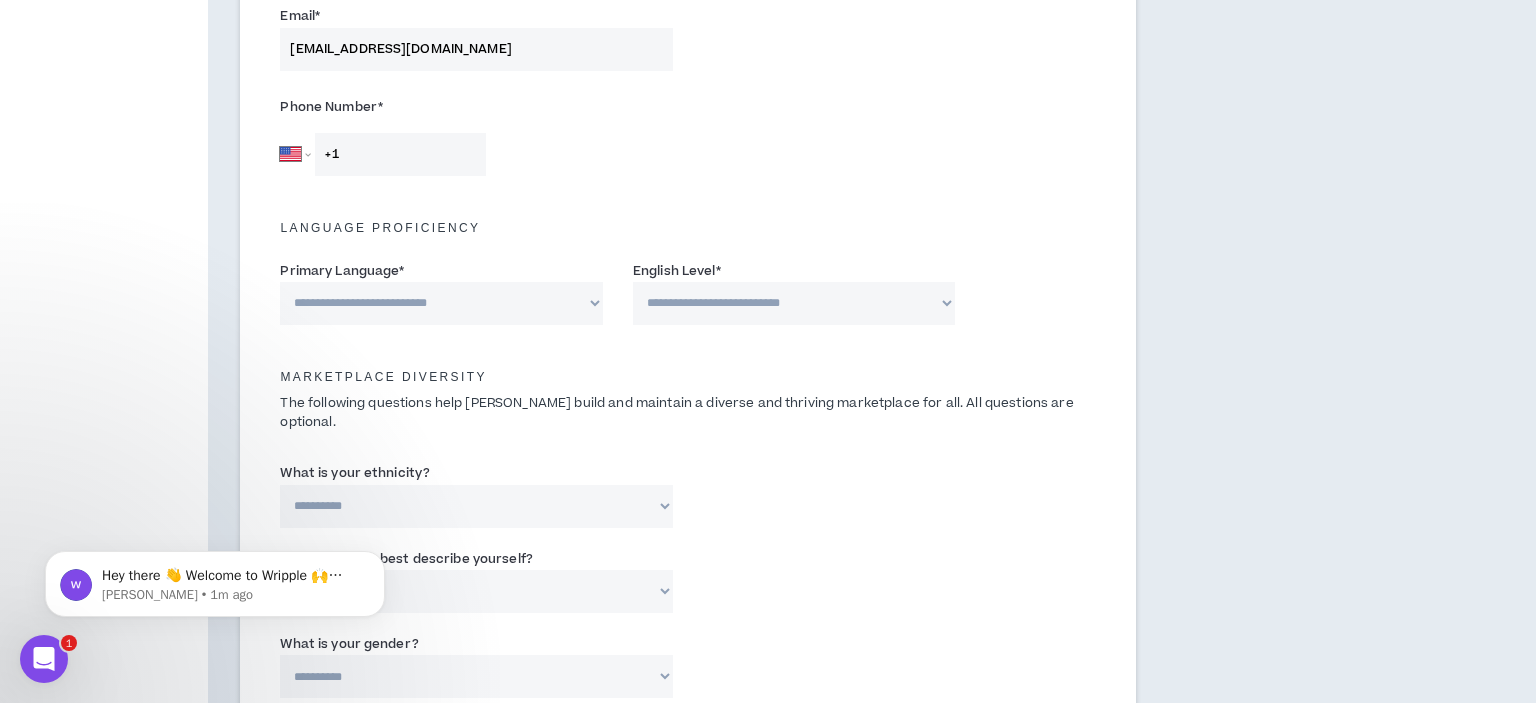 click on "[GEOGRAPHIC_DATA]" at bounding box center [0, 0] 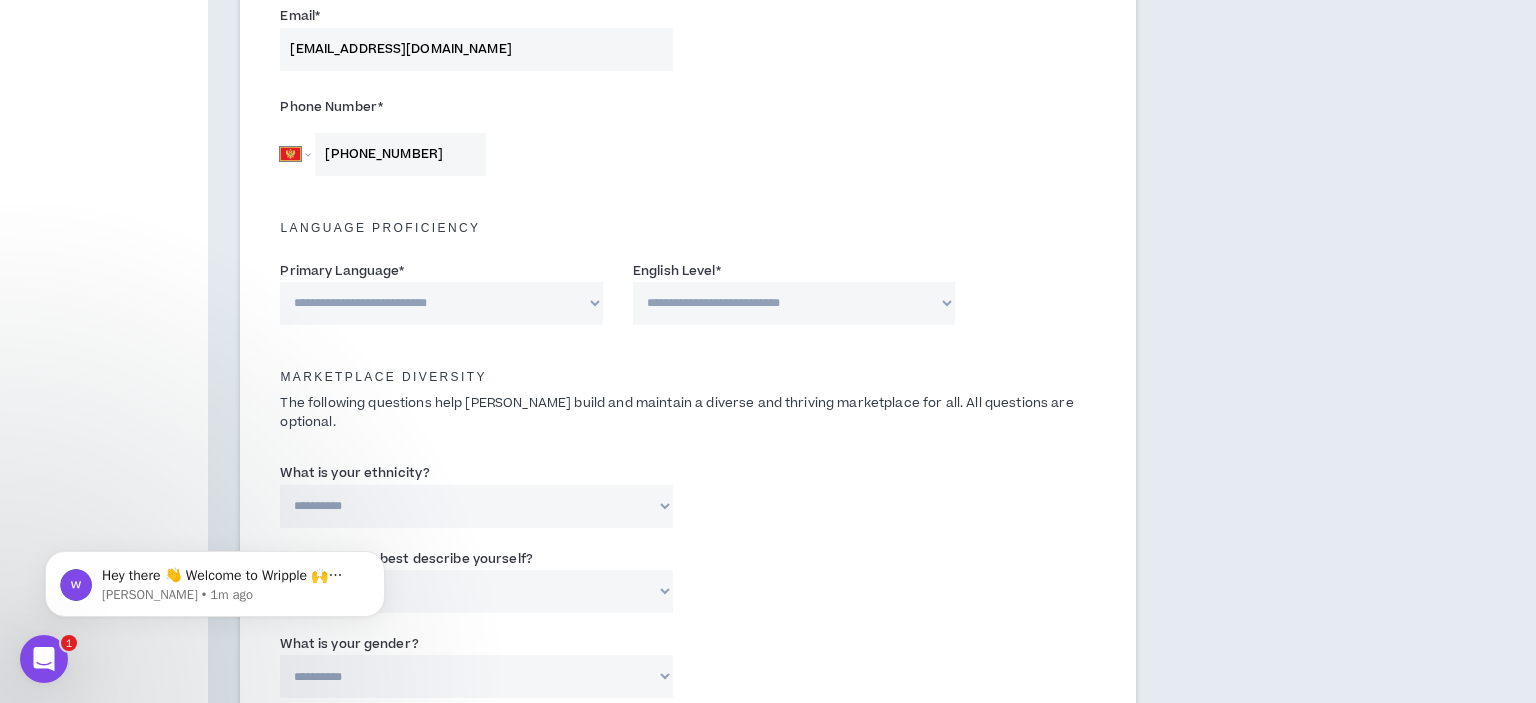 type on "[PHONE_NUMBER]" 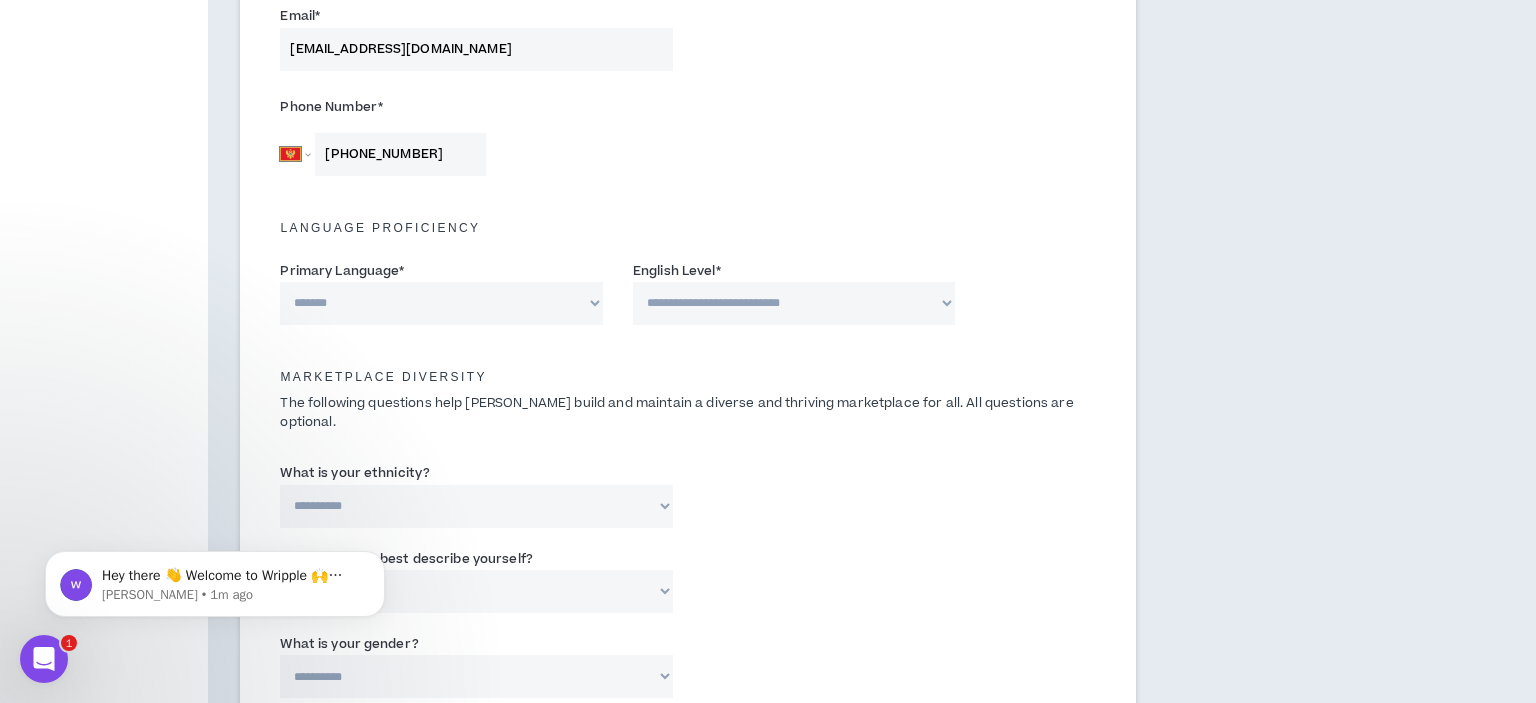 click on "*******" at bounding box center [0, 0] 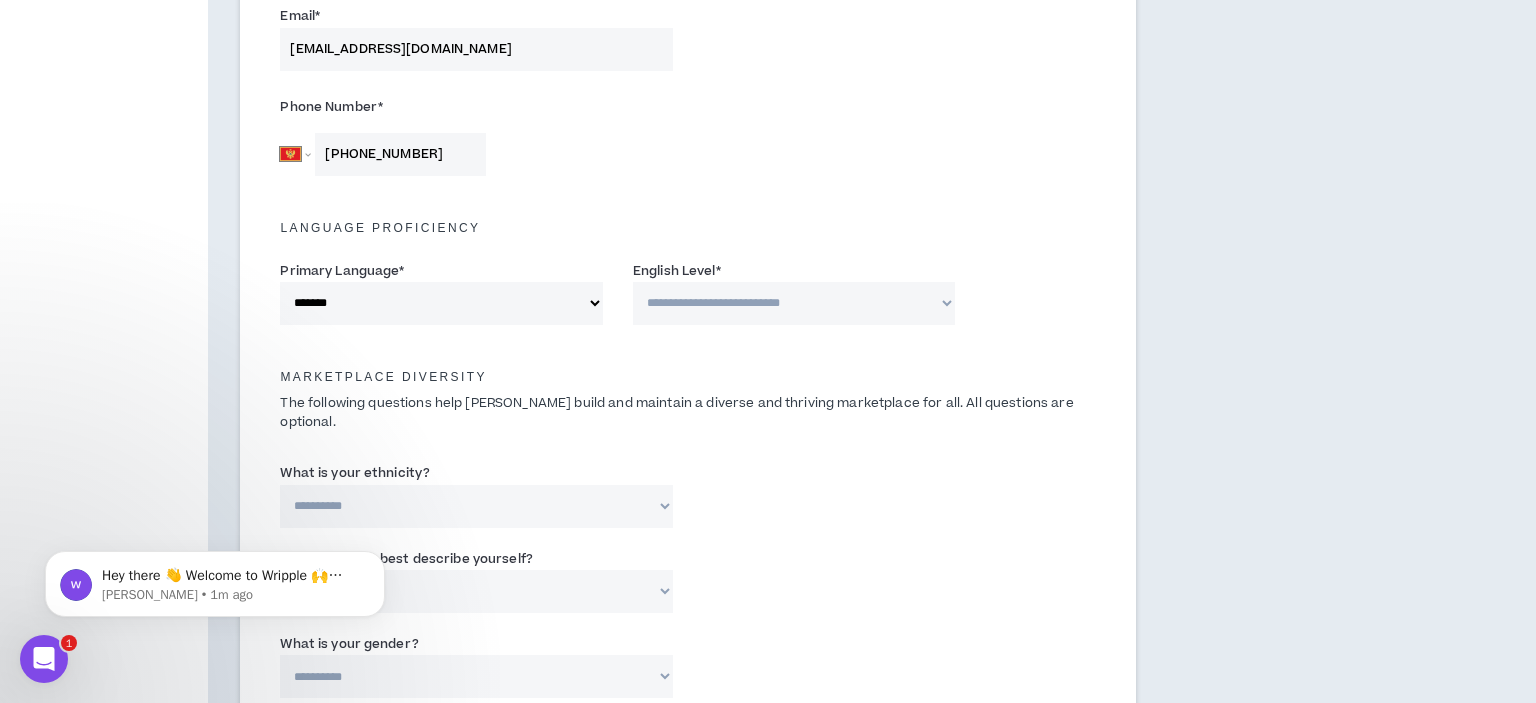 click on "**********" at bounding box center [794, 303] 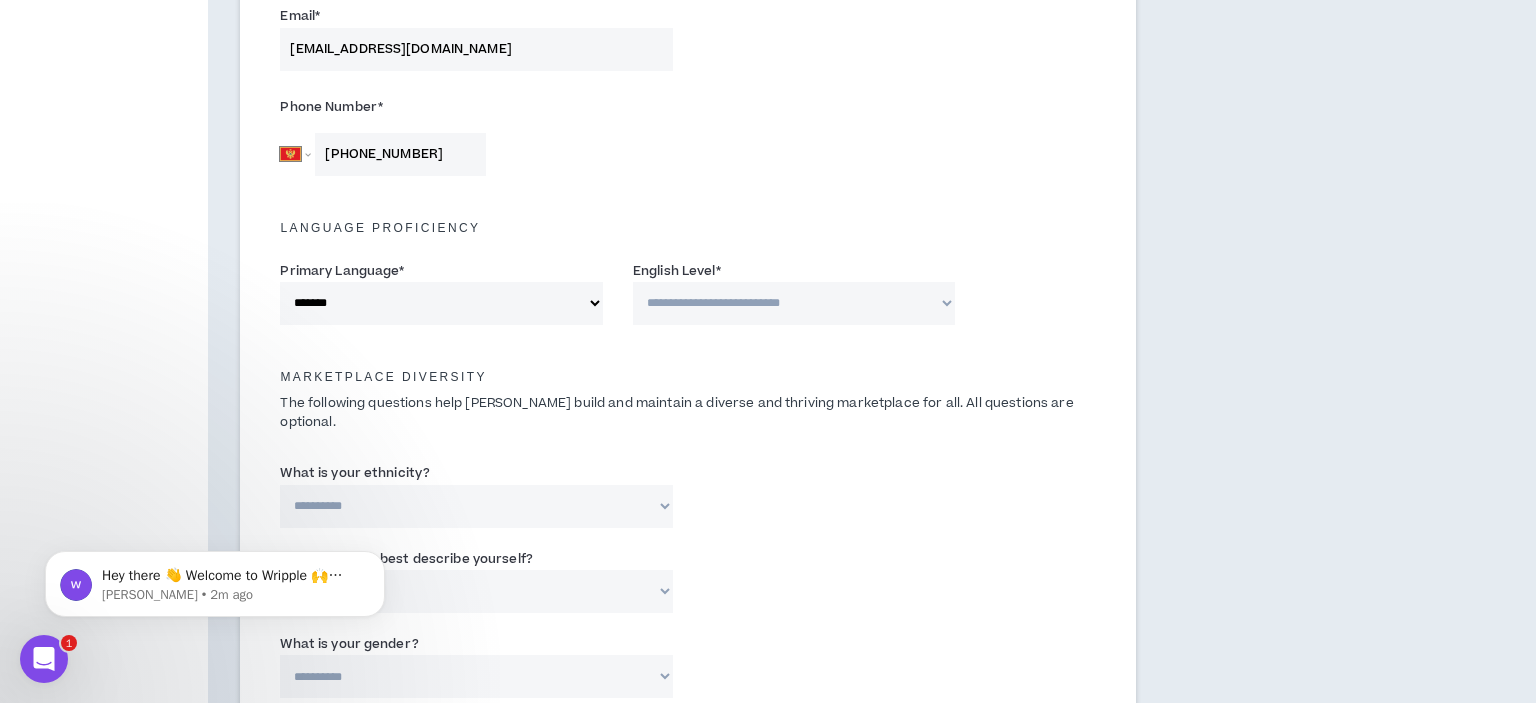select on "*" 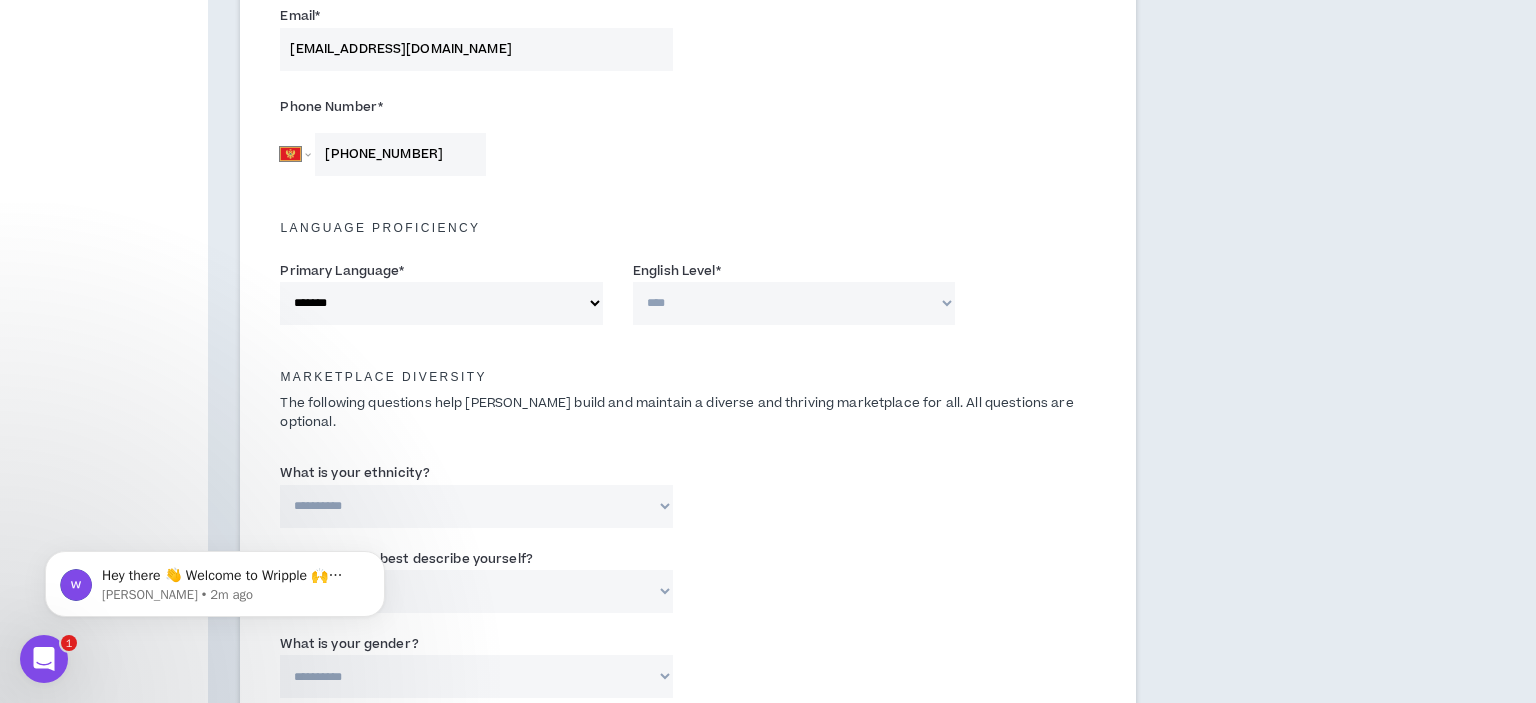 click on "**********" at bounding box center [0, 0] 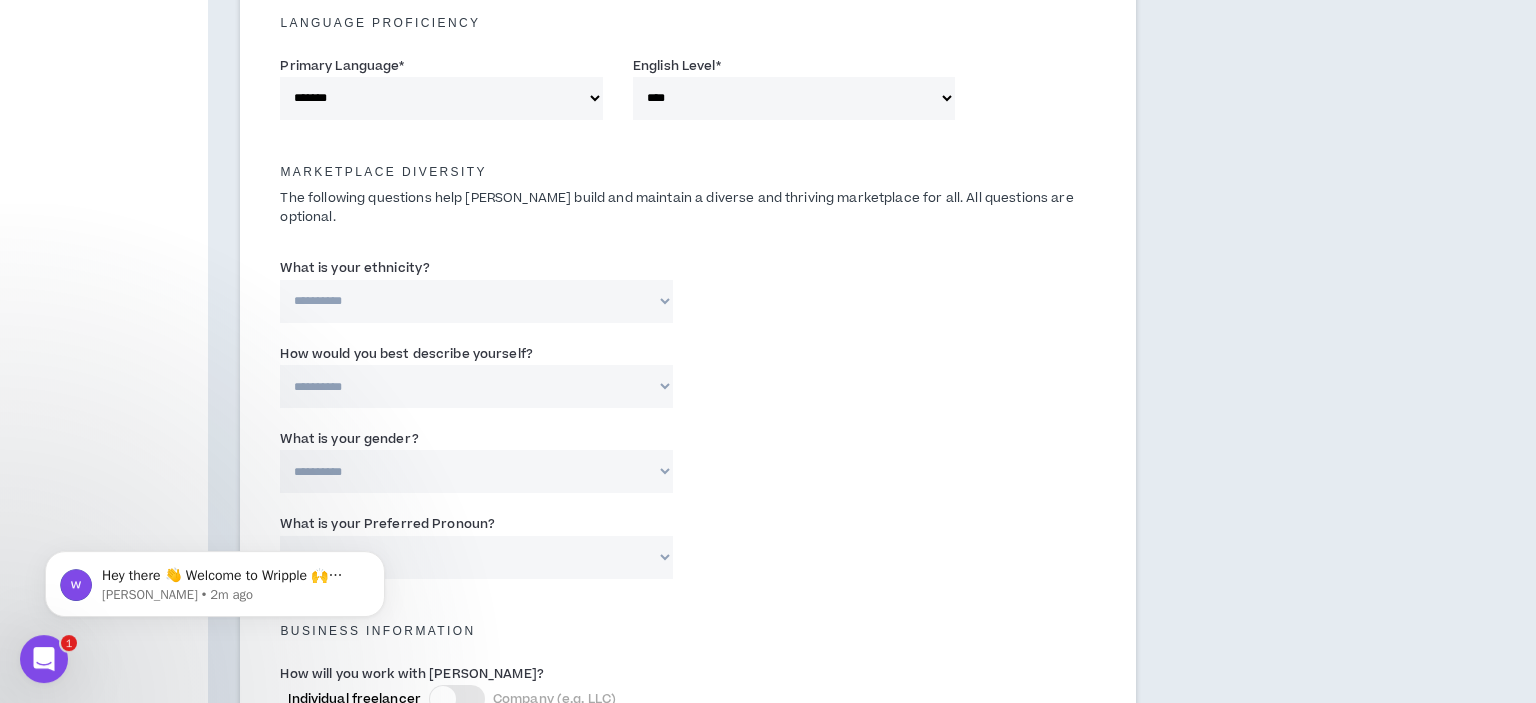 scroll, scrollTop: 844, scrollLeft: 0, axis: vertical 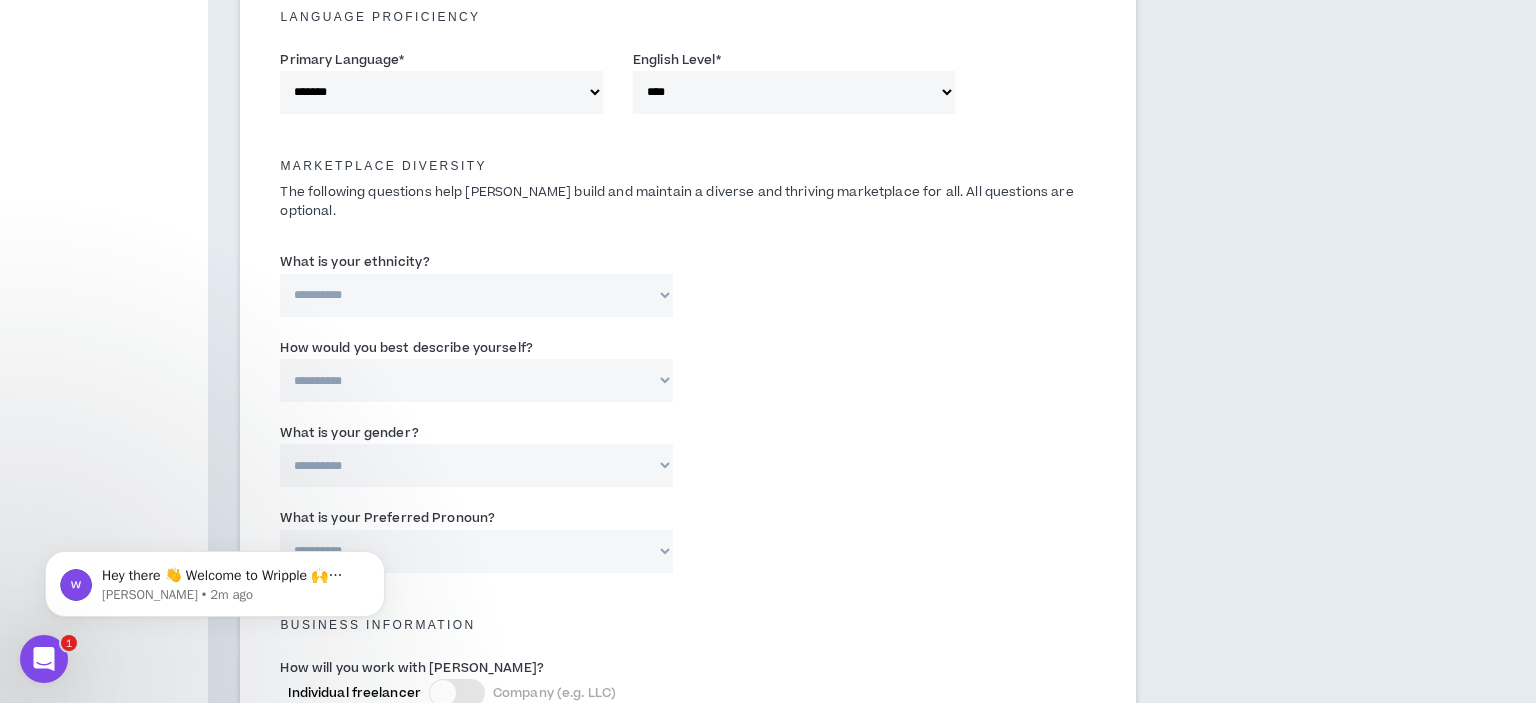 click on "**********" at bounding box center [476, 295] 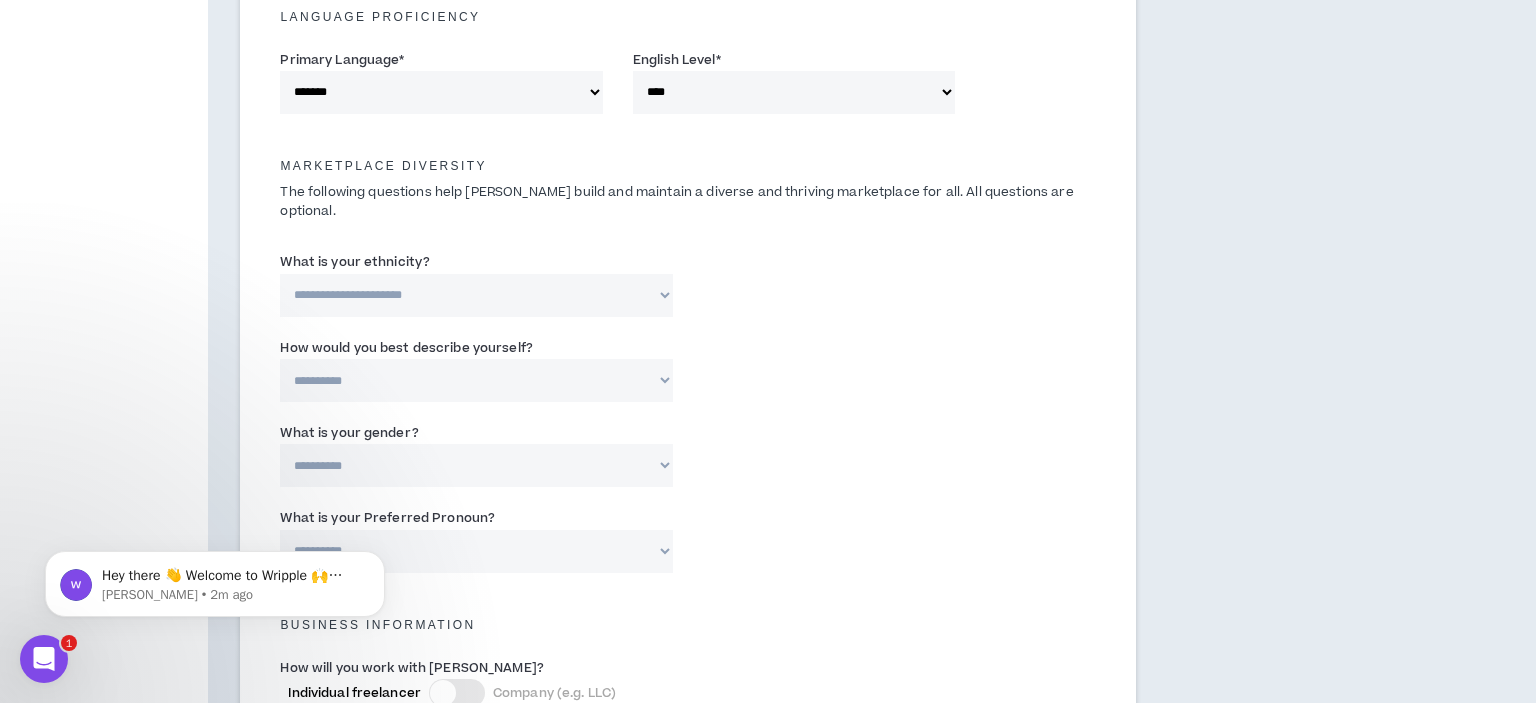 click on "**********" at bounding box center (0, 0) 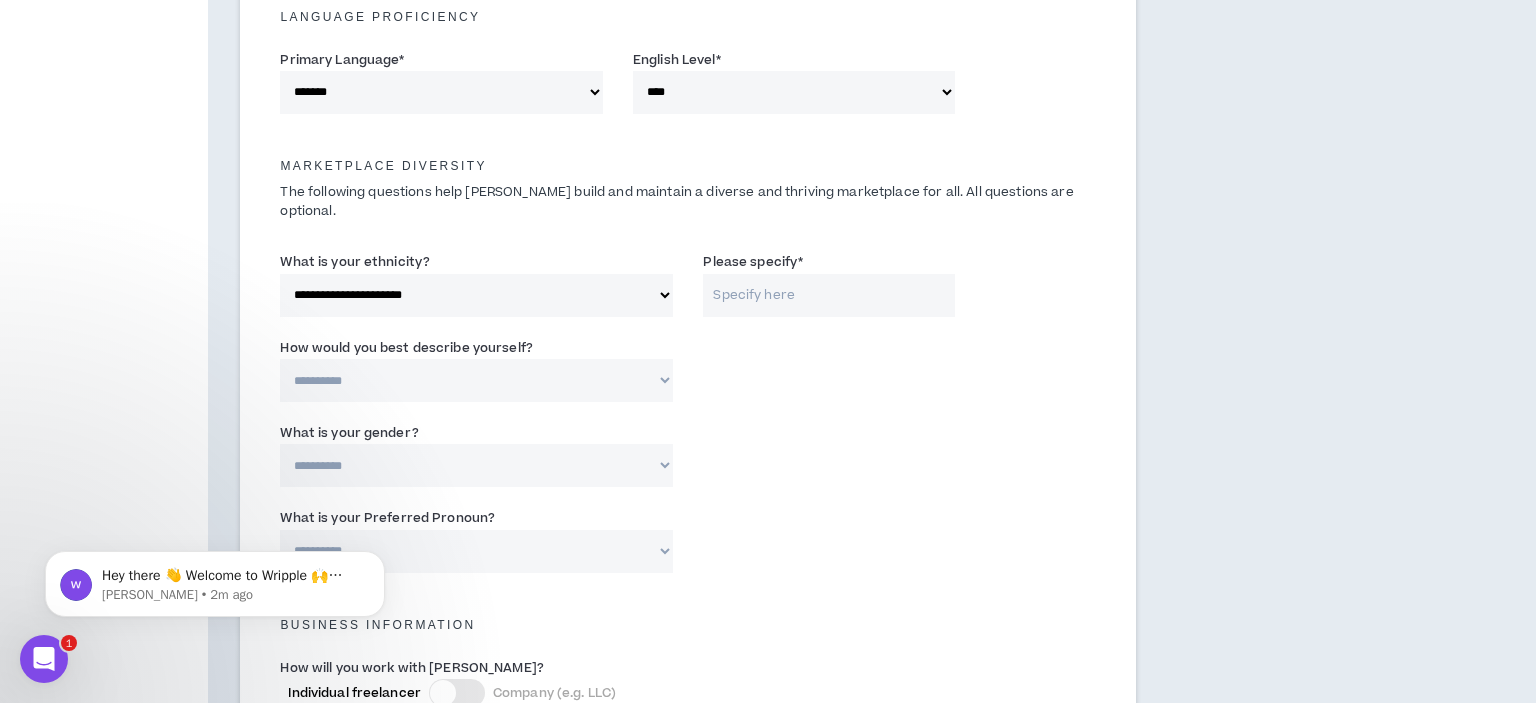 click on "Please specify  *" at bounding box center (829, 295) 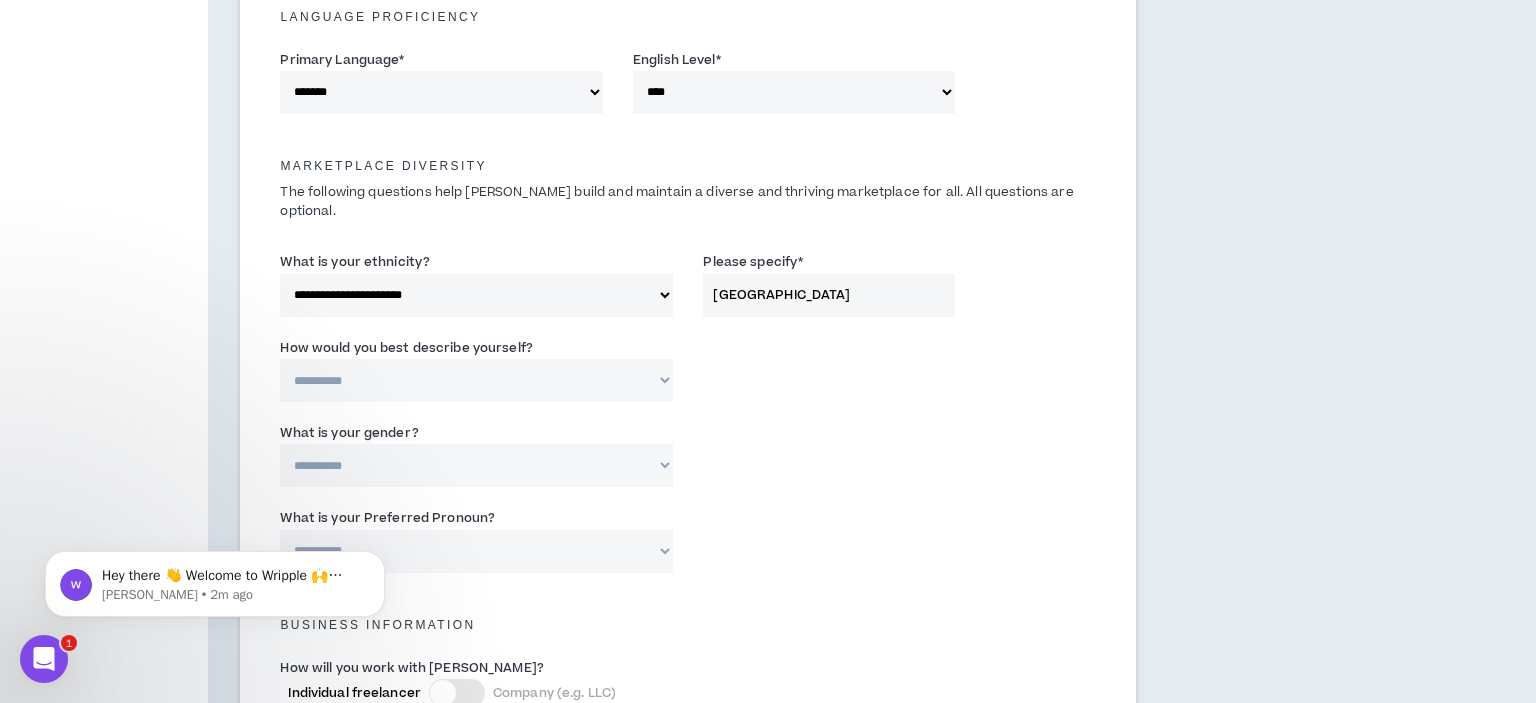 type on "[GEOGRAPHIC_DATA]" 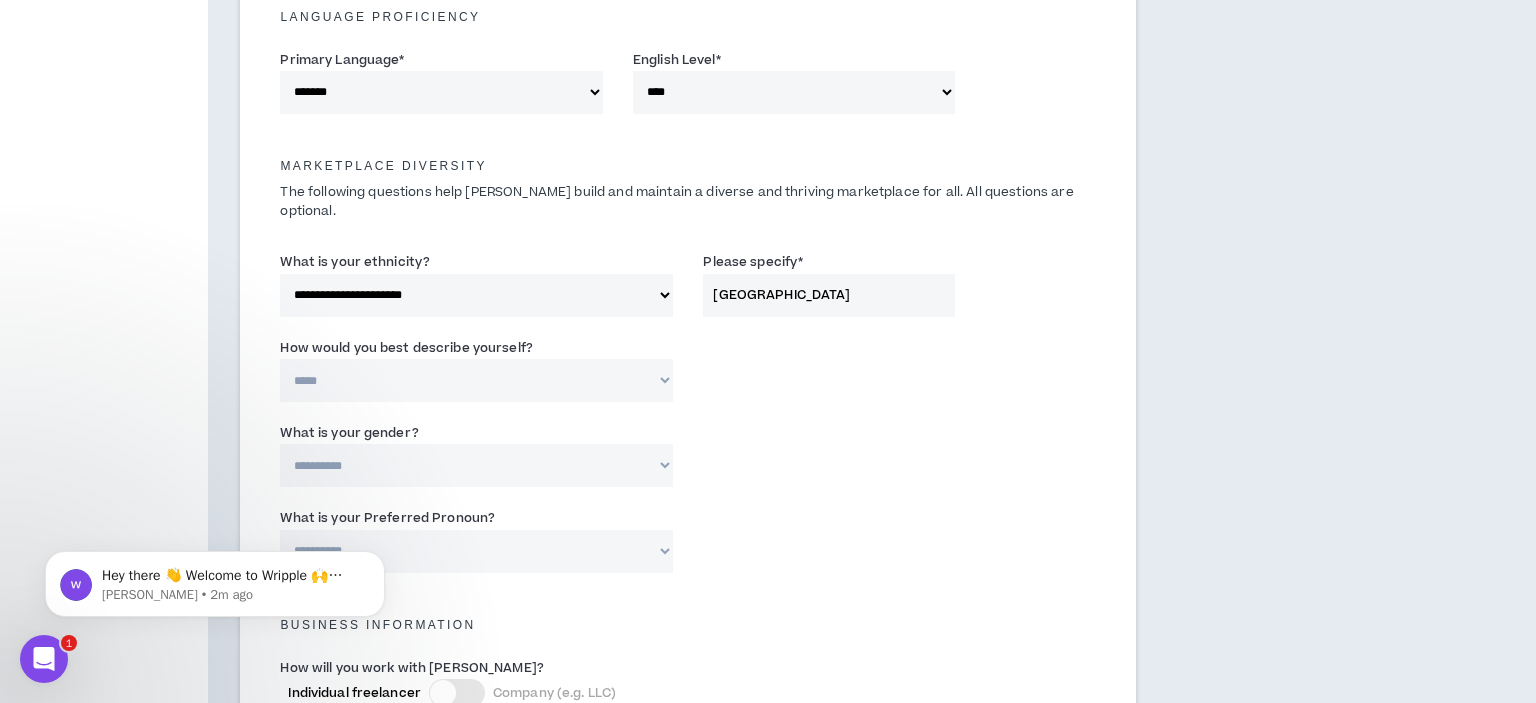 click on "*****" at bounding box center (0, 0) 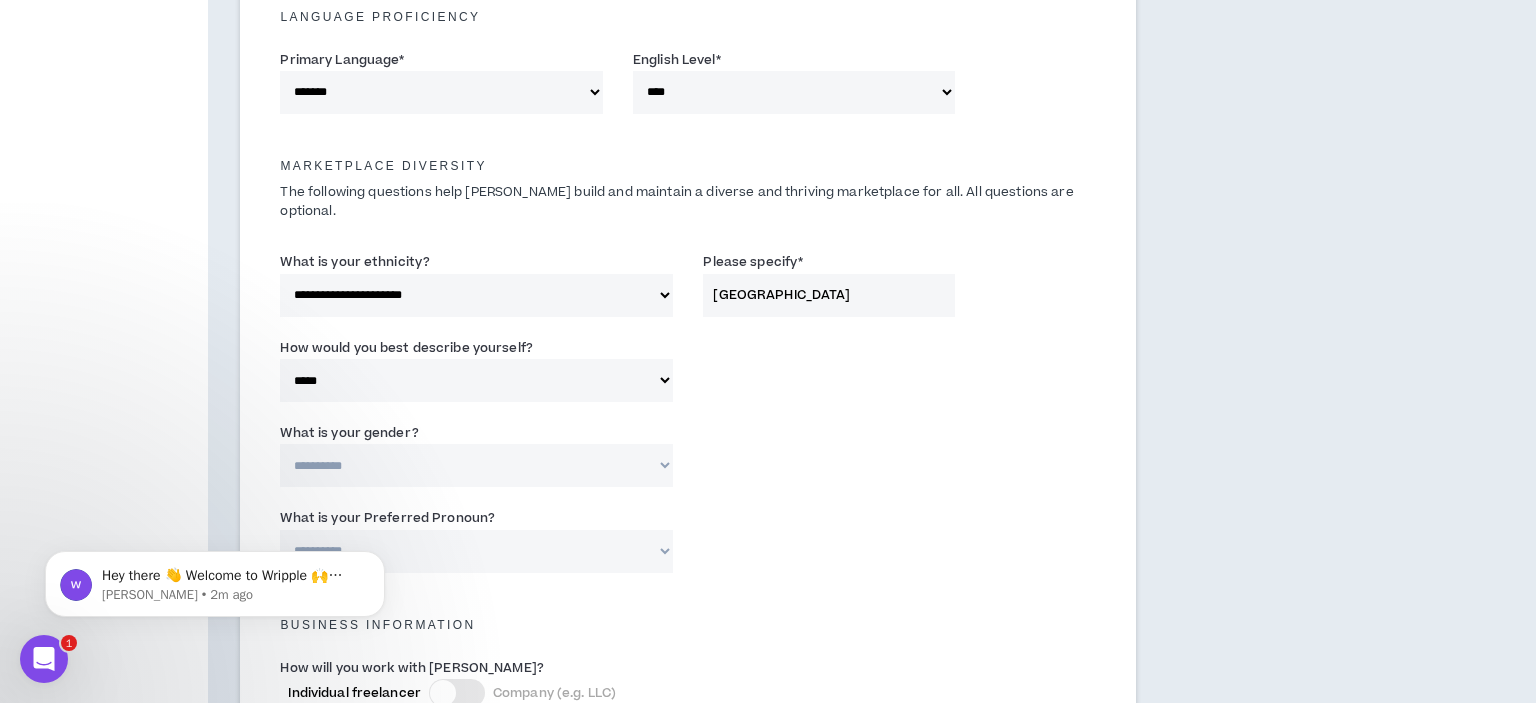 click on "**********" at bounding box center [476, 380] 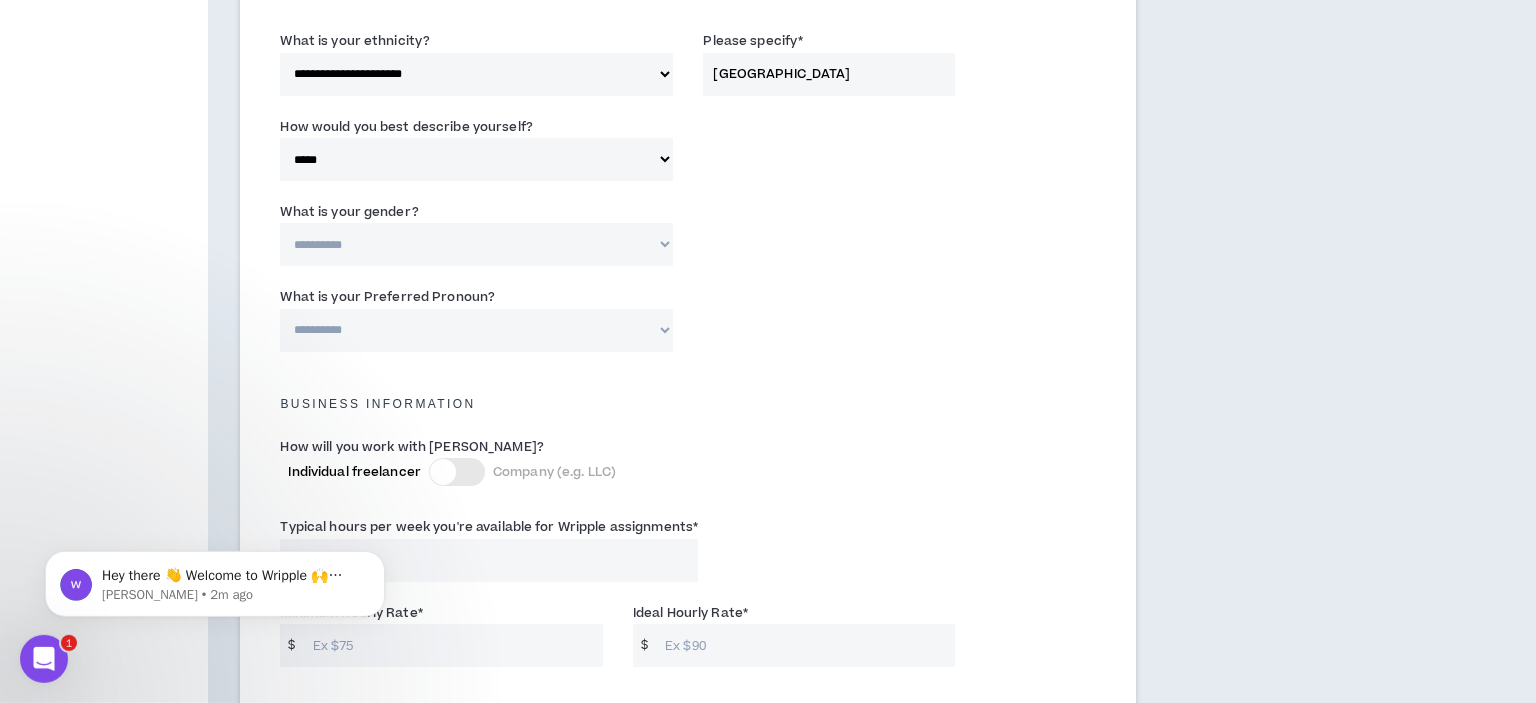 scroll, scrollTop: 1161, scrollLeft: 0, axis: vertical 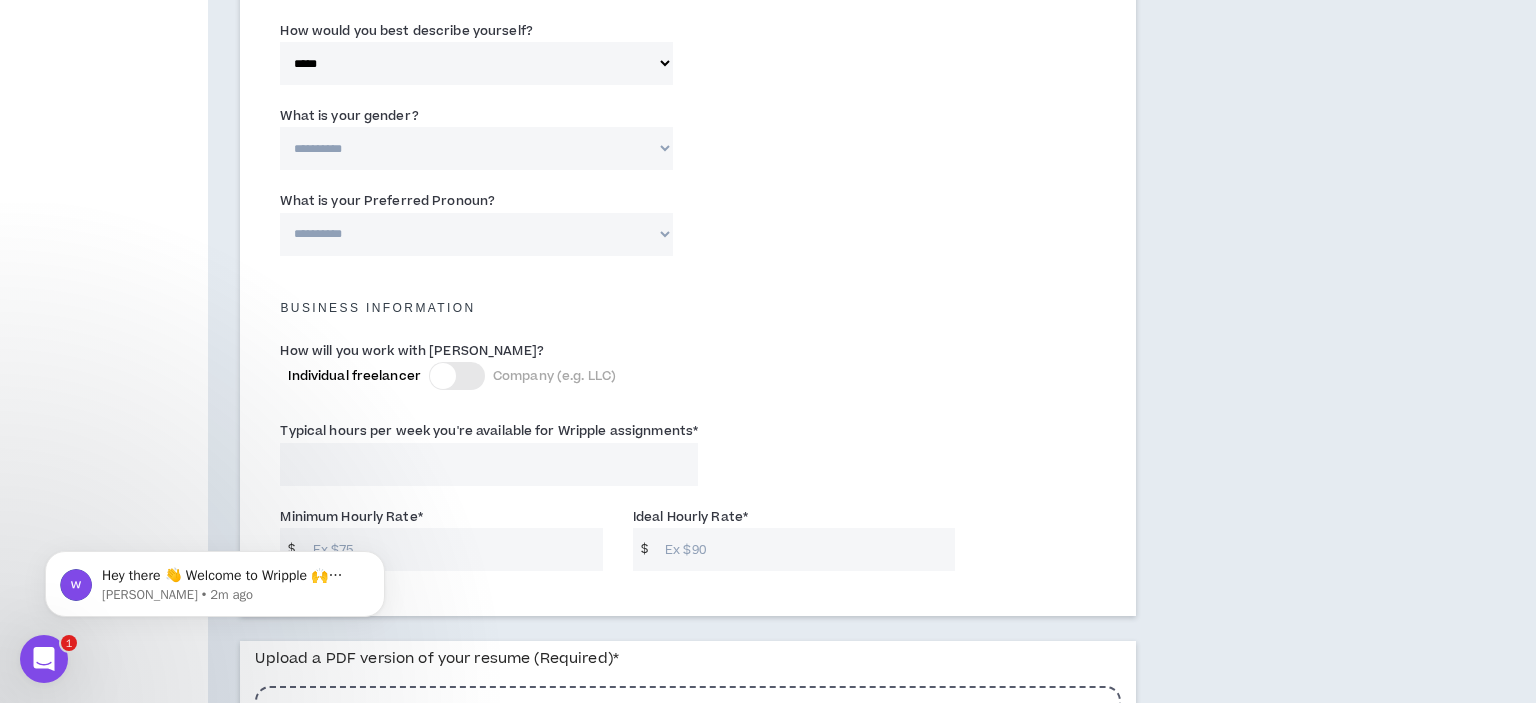 click on "**********" at bounding box center (476, 148) 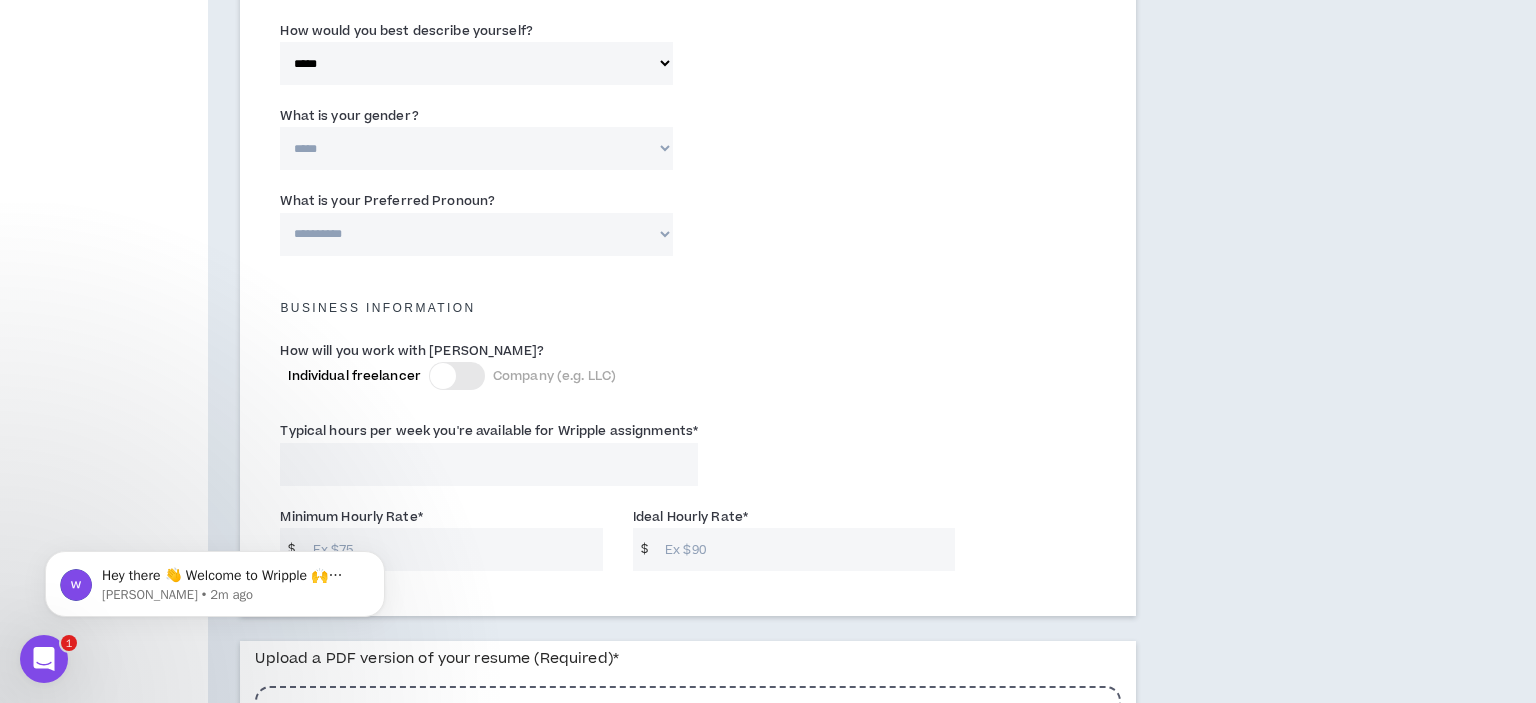 click on "*****" at bounding box center [0, 0] 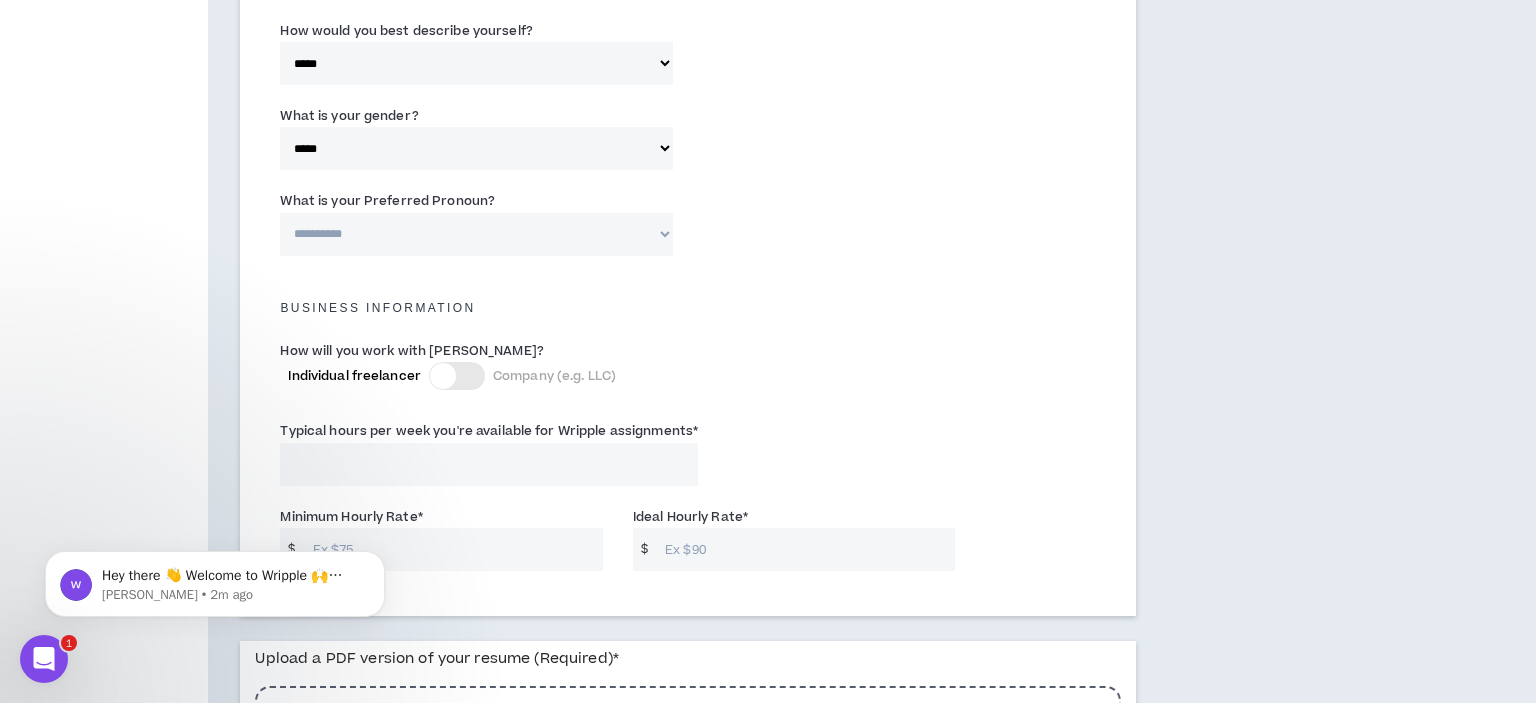 click on "**********" at bounding box center (476, 234) 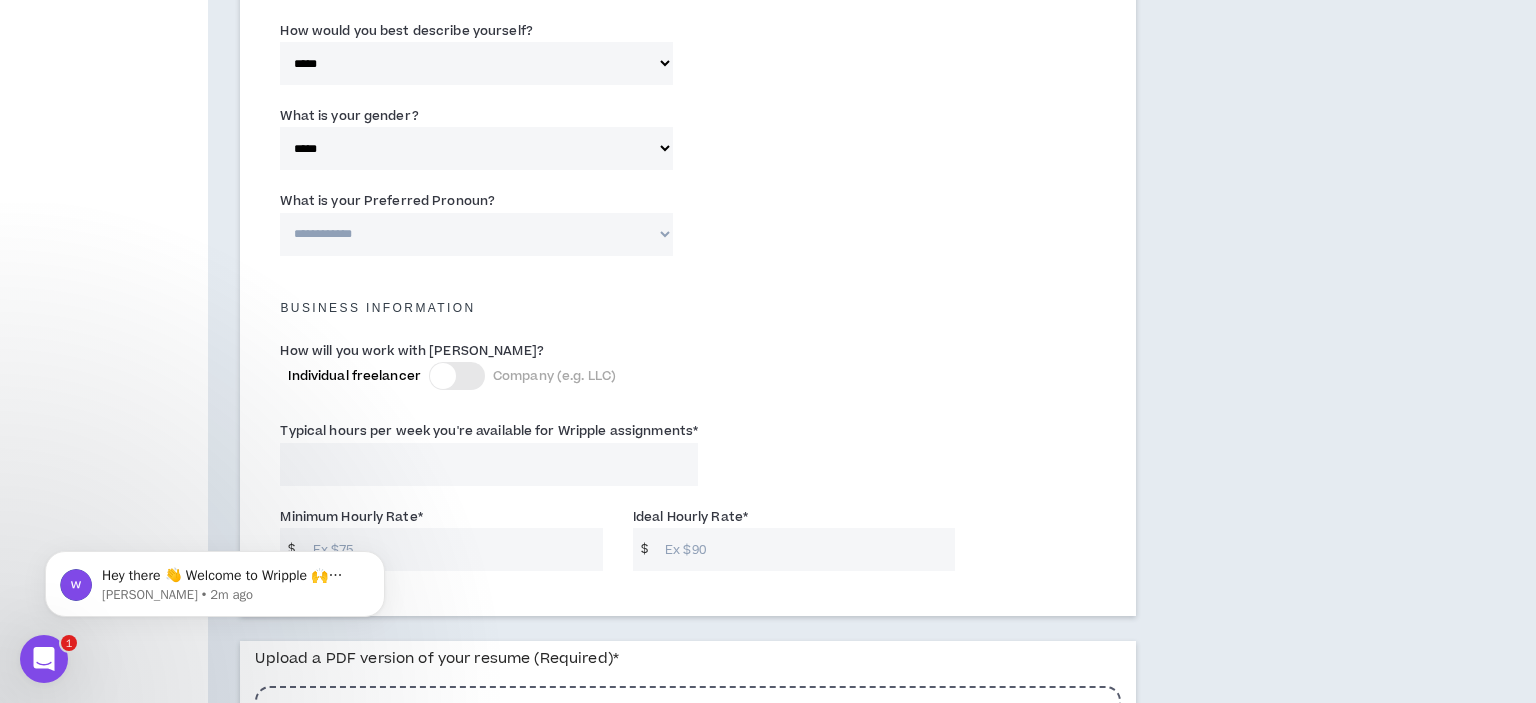 click on "**********" at bounding box center [0, 0] 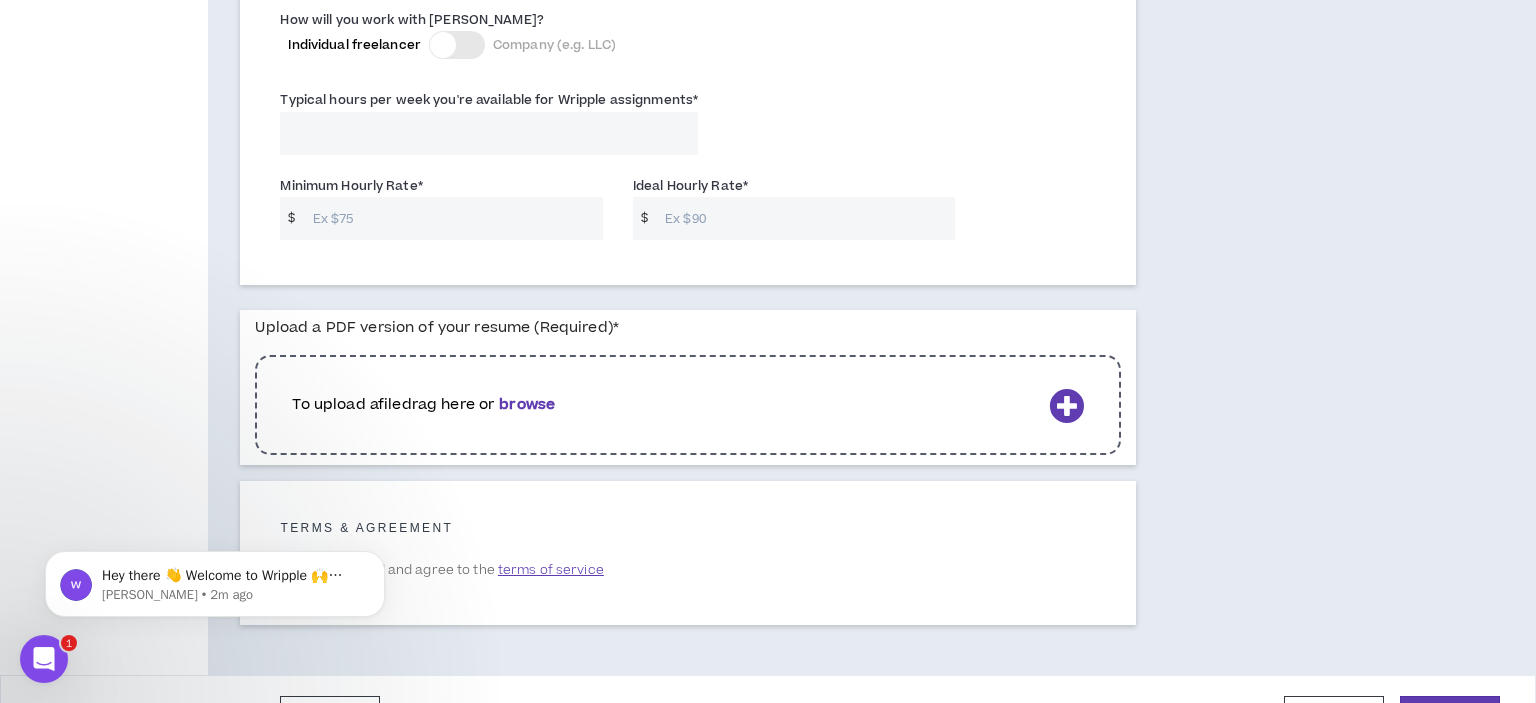 scroll, scrollTop: 1522, scrollLeft: 0, axis: vertical 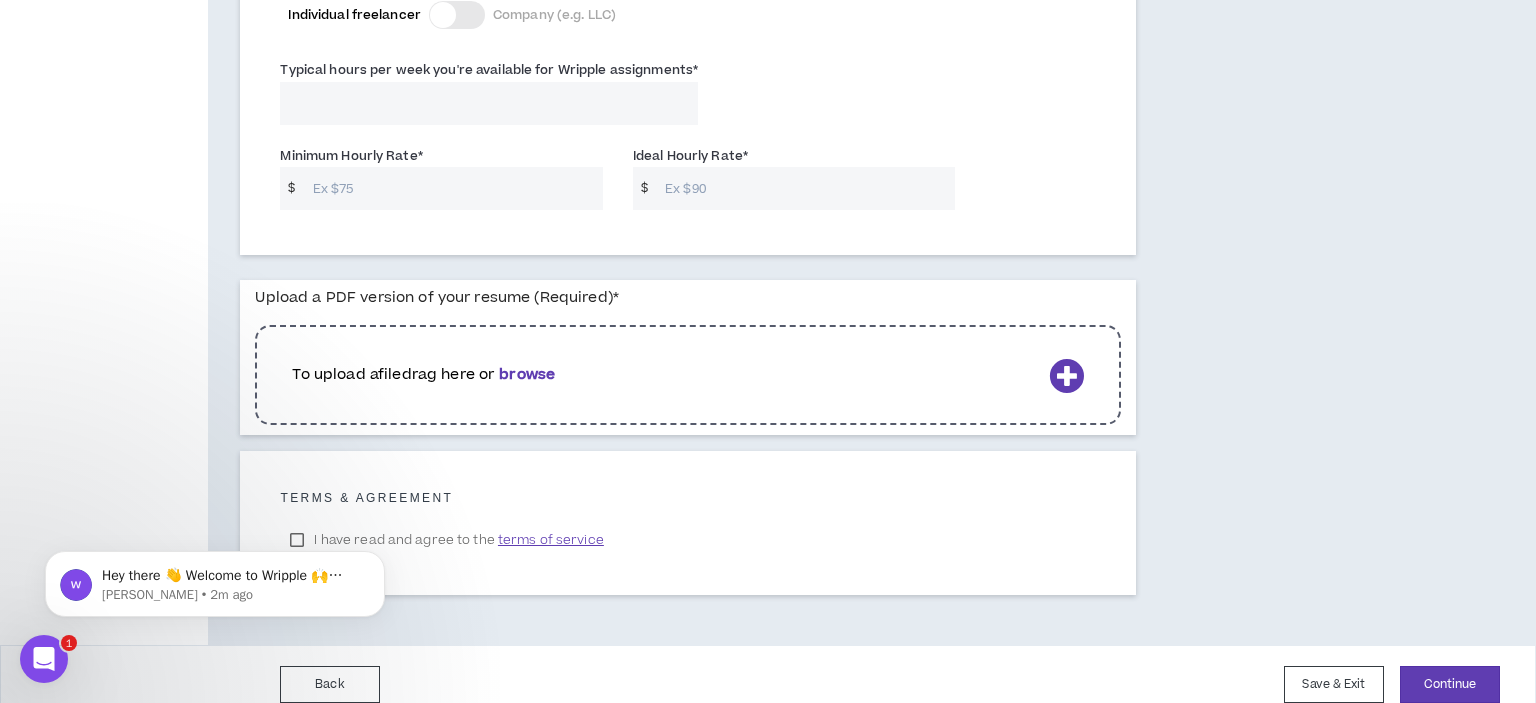 click on "Typical hours per week you're available for Wripple assignments  *" at bounding box center [489, 103] 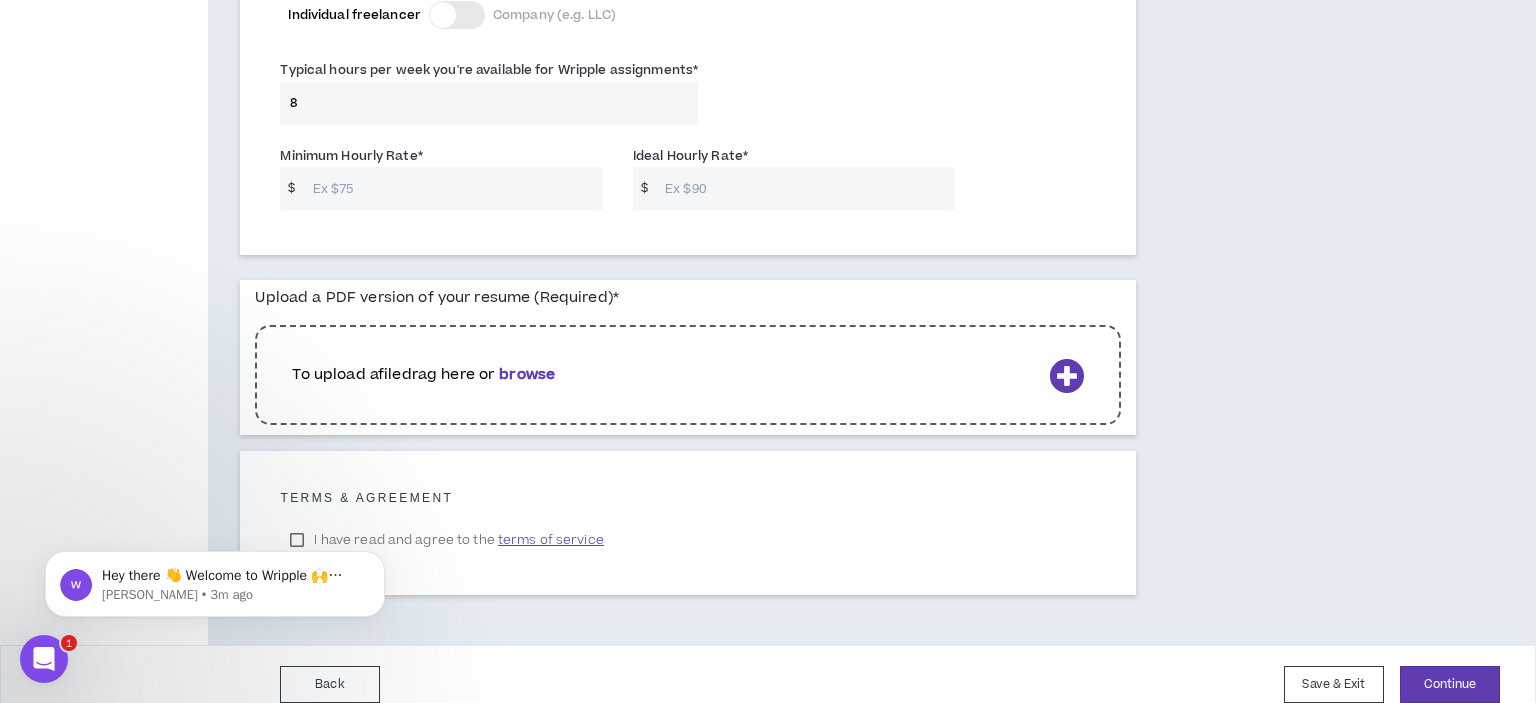 type on "8" 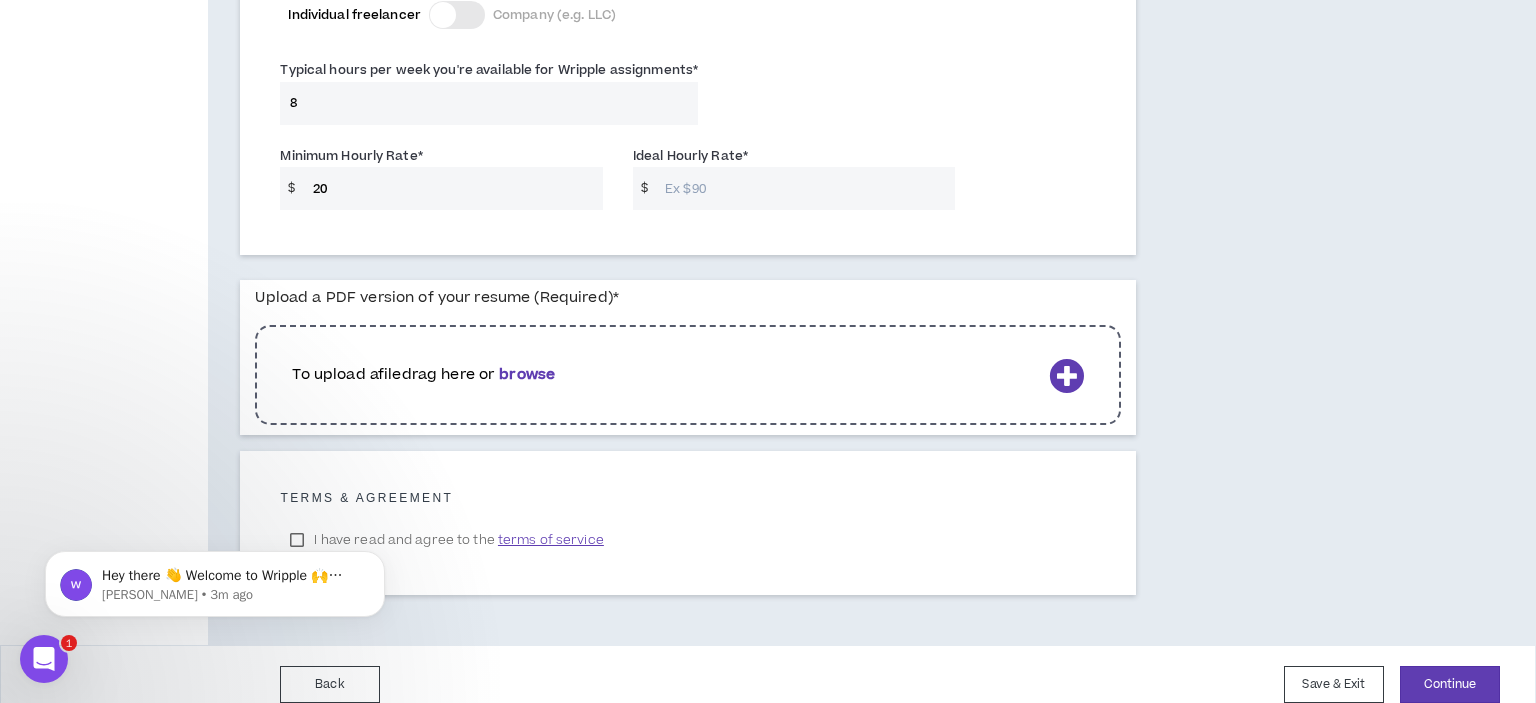 type on "20" 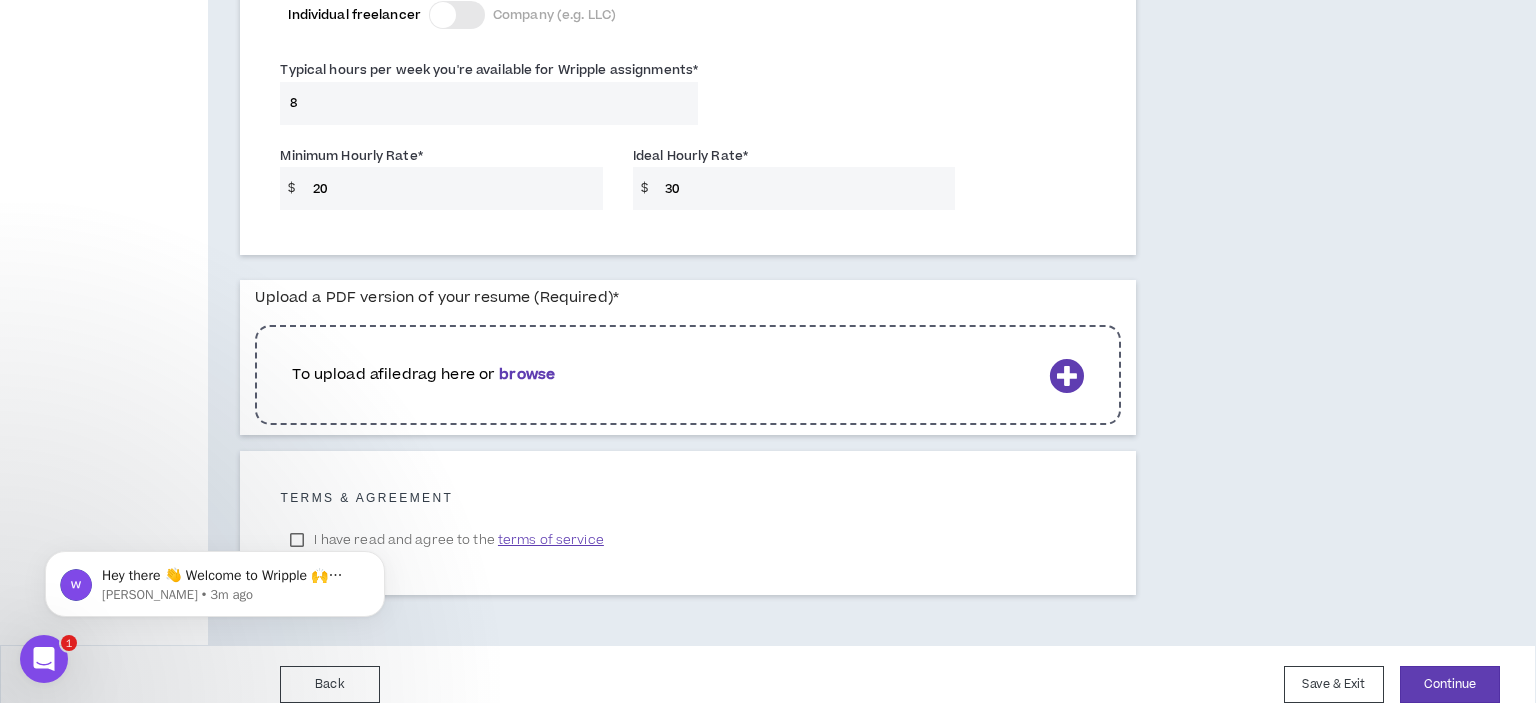 type on "30" 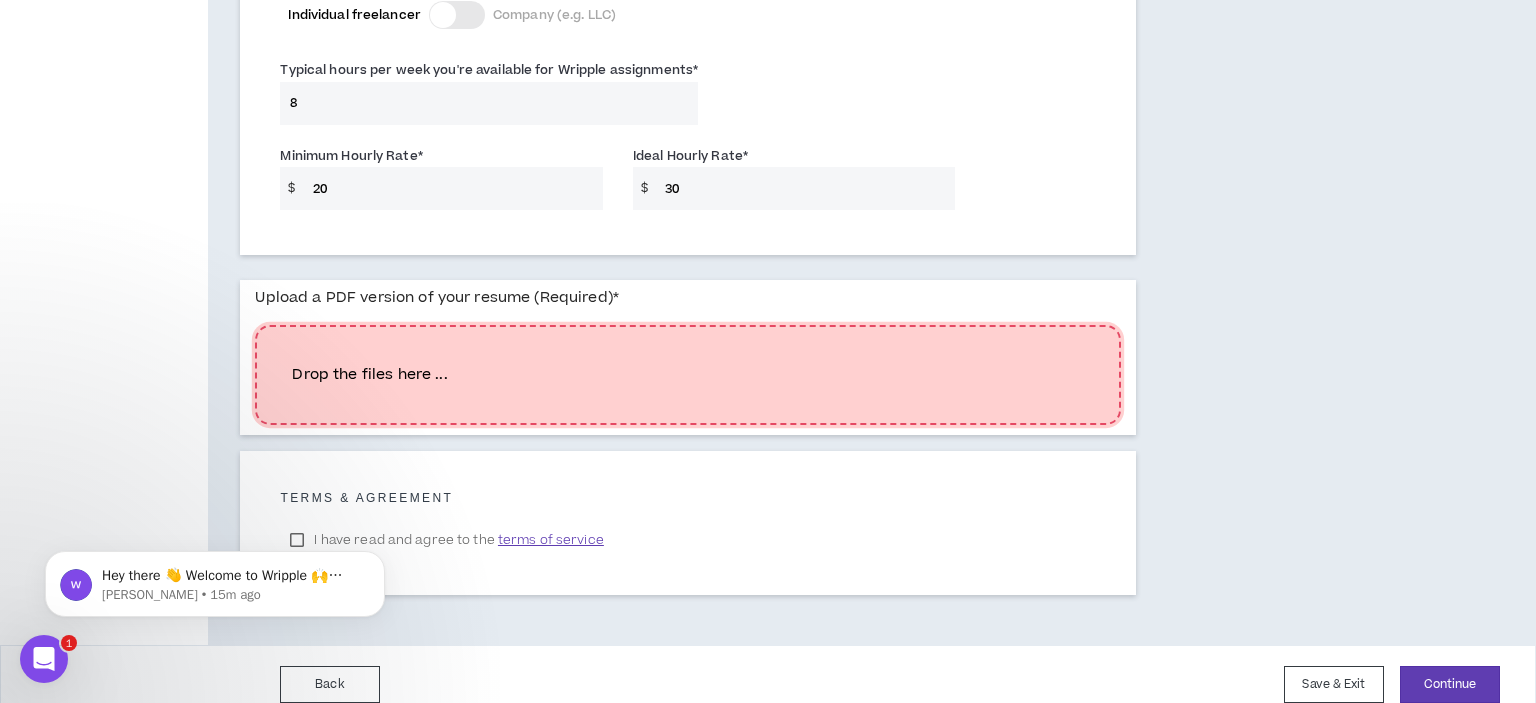 scroll, scrollTop: 1486, scrollLeft: 0, axis: vertical 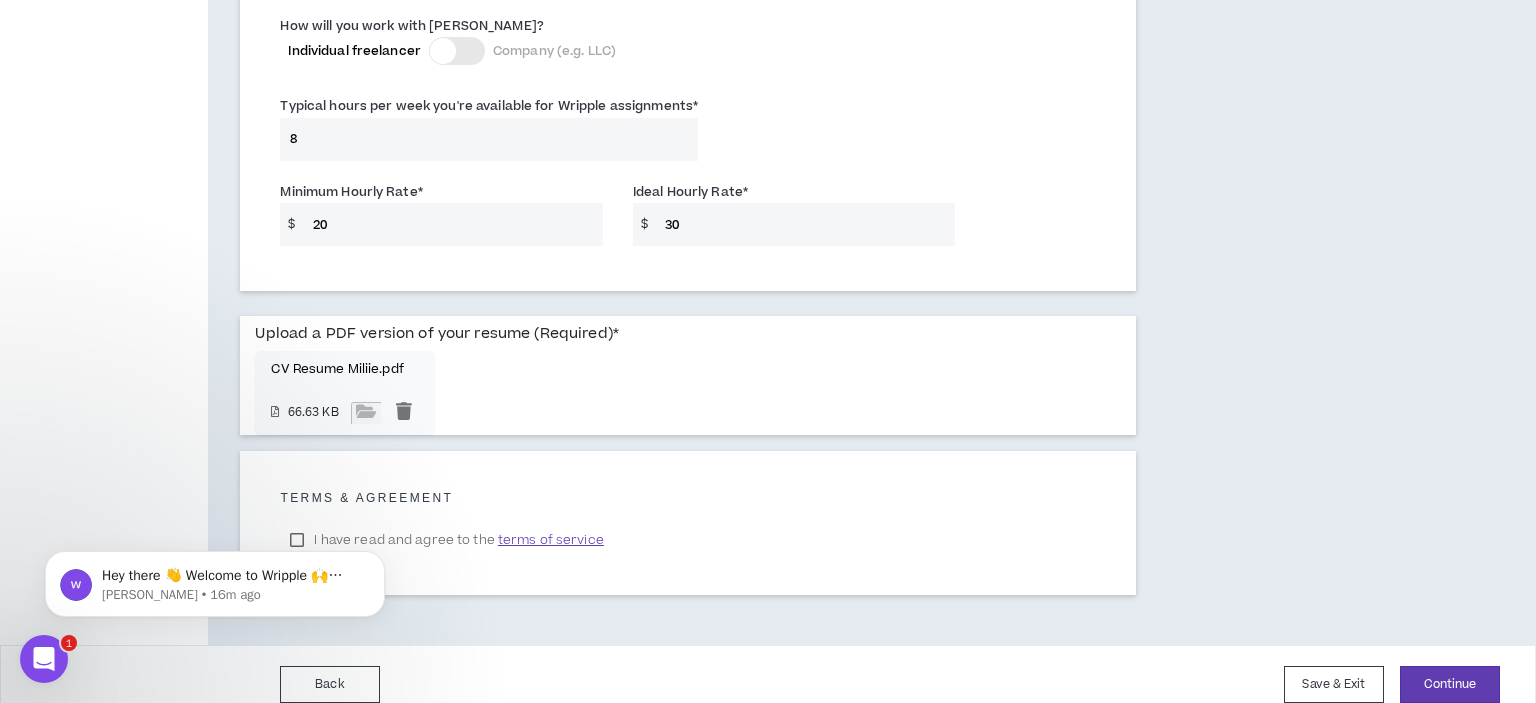 click on "Hey there 👋 Welcome to Wripple 🙌 Take a look around! If you have any questions, just reply to this message. [PERSON_NAME] • 16m ago" at bounding box center [215, 492] 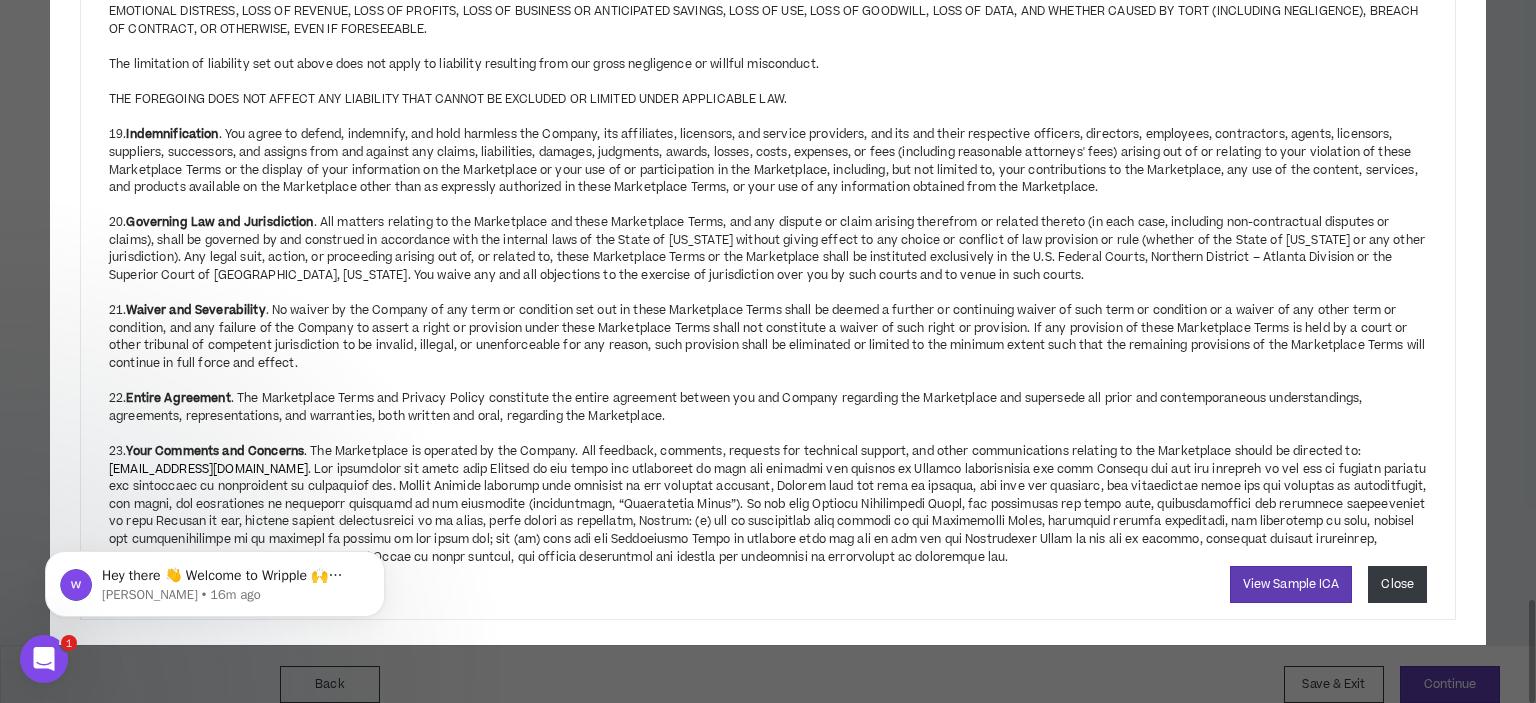 click on "Close" at bounding box center [1397, 584] 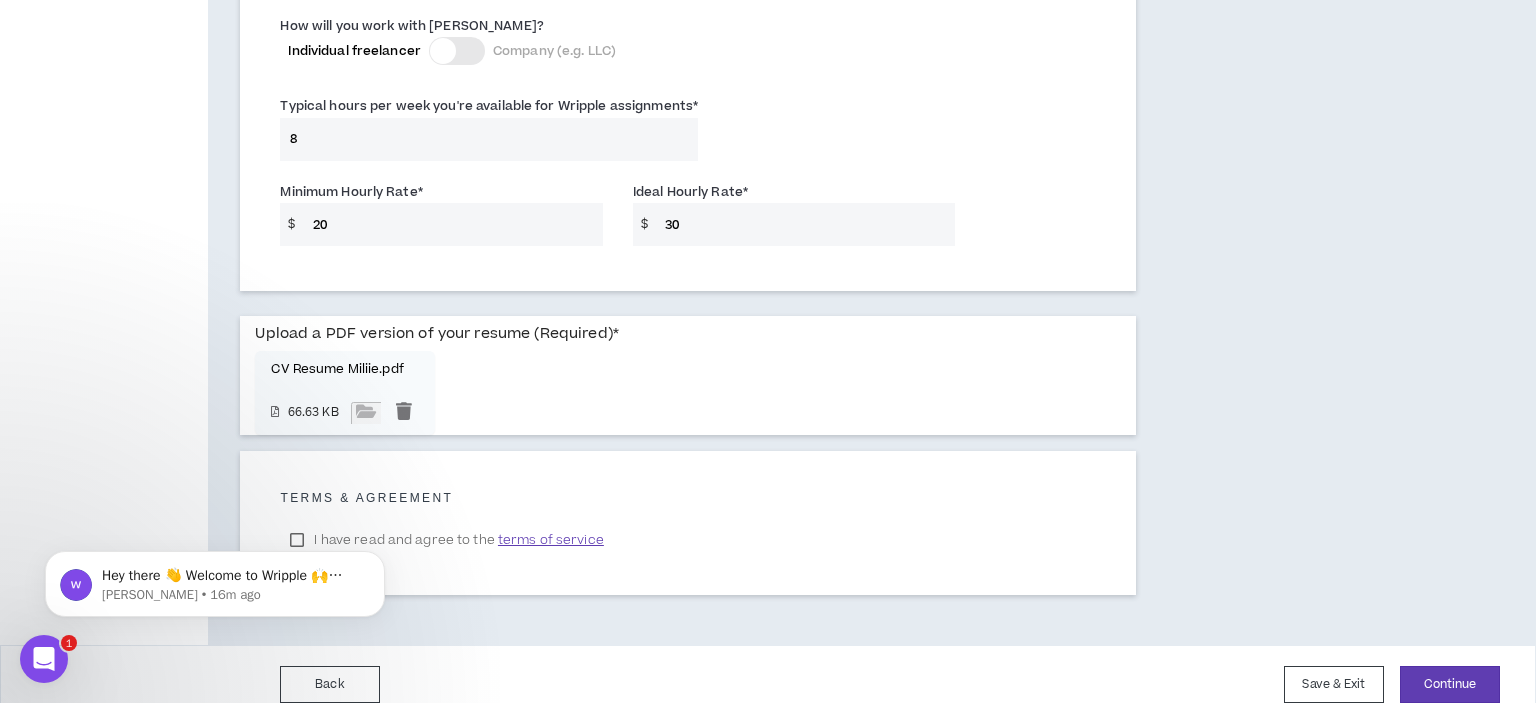 click on "Hey there 👋 Welcome to Wripple 🙌 Take a look around! If you have any questions, just reply to this message. [PERSON_NAME] • 16m ago" at bounding box center (215, 492) 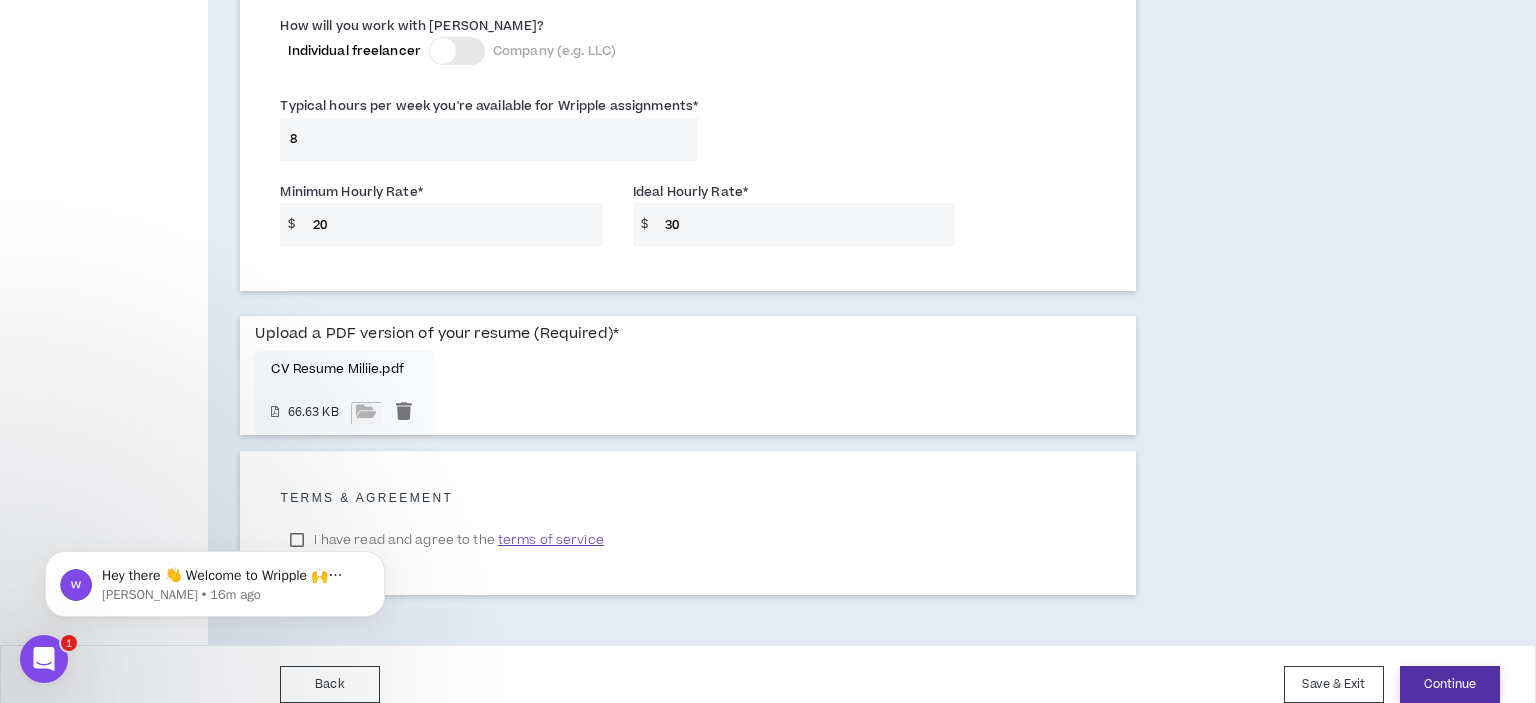 click on "Continue" at bounding box center (1450, 684) 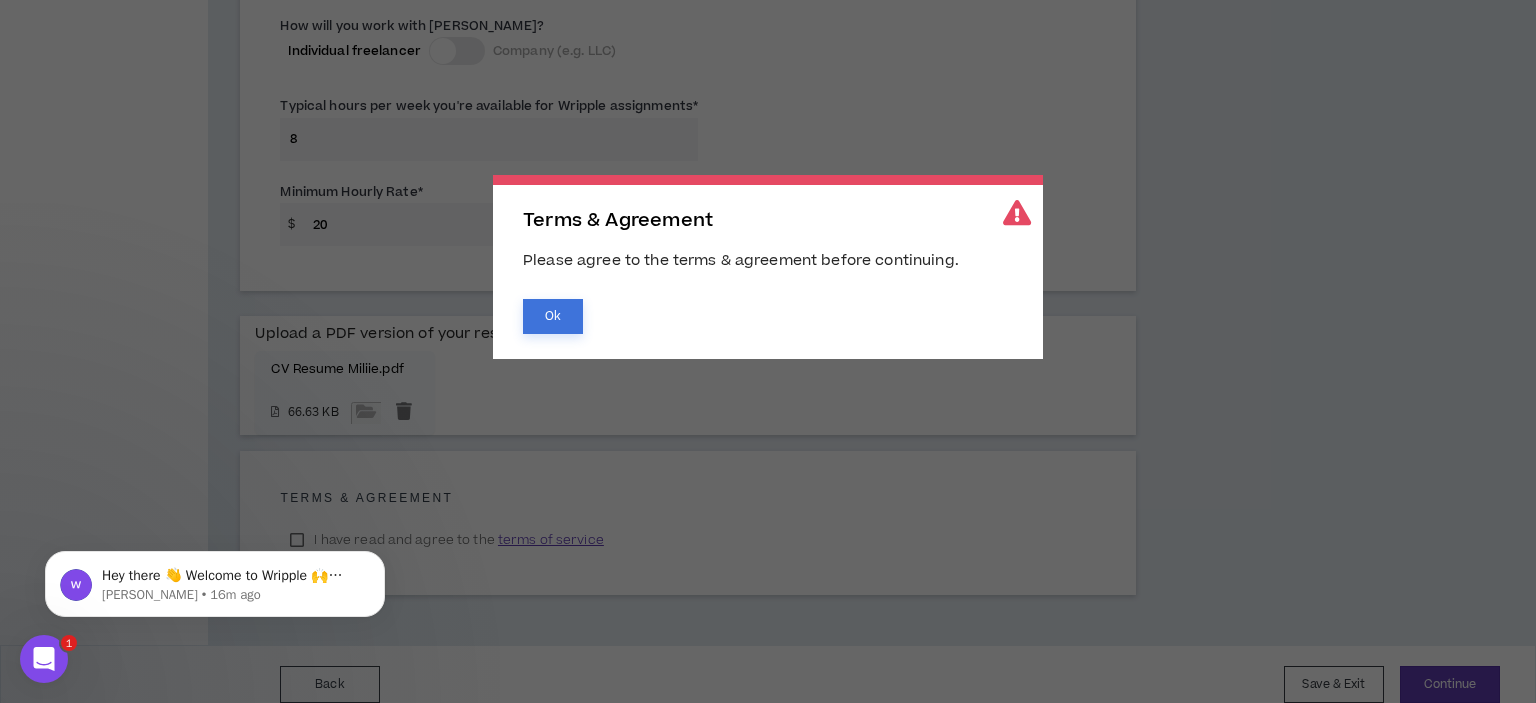 click on "Ok" at bounding box center [553, 316] 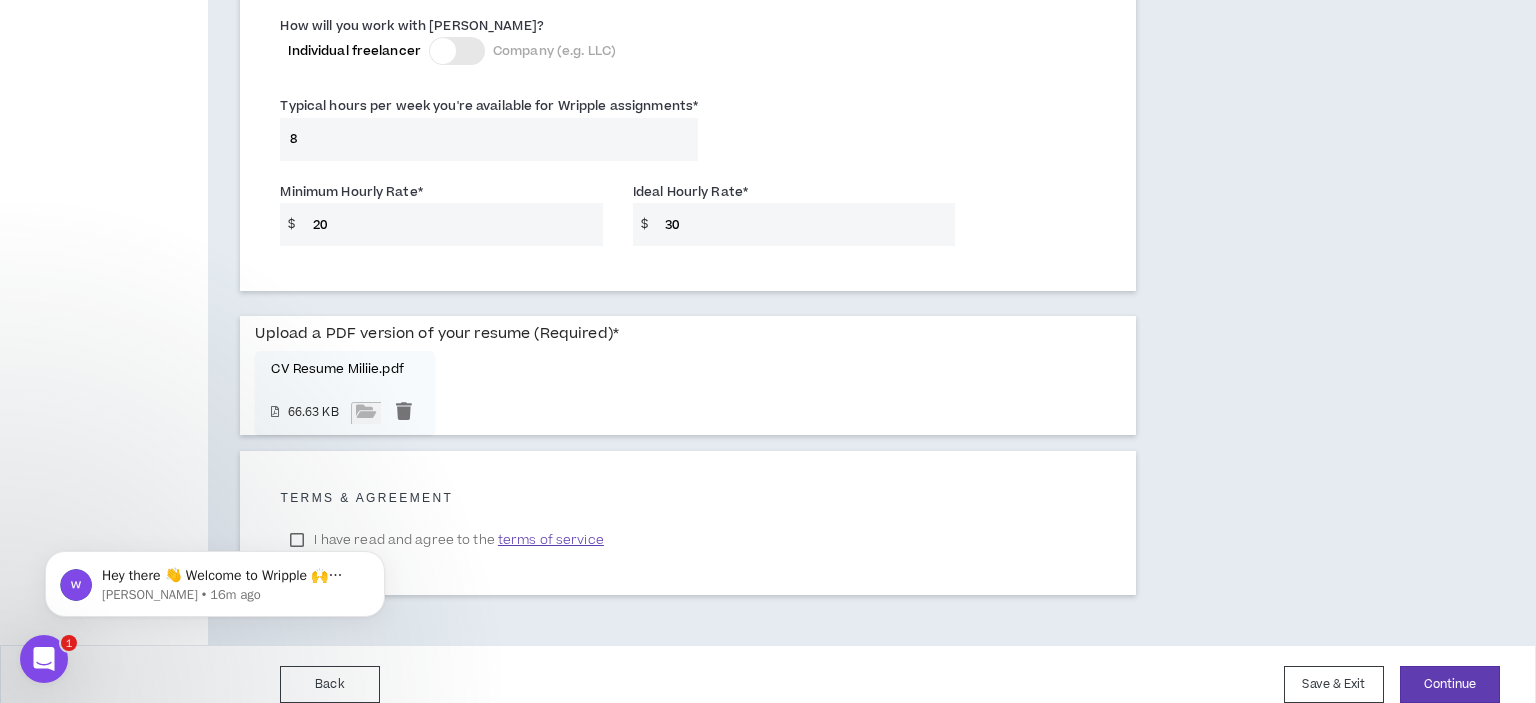 click on "Hey there 👋 Welcome to Wripple 🙌 Take a look around! If you have any questions, just reply to this message. [PERSON_NAME] • 16m ago" at bounding box center [215, 492] 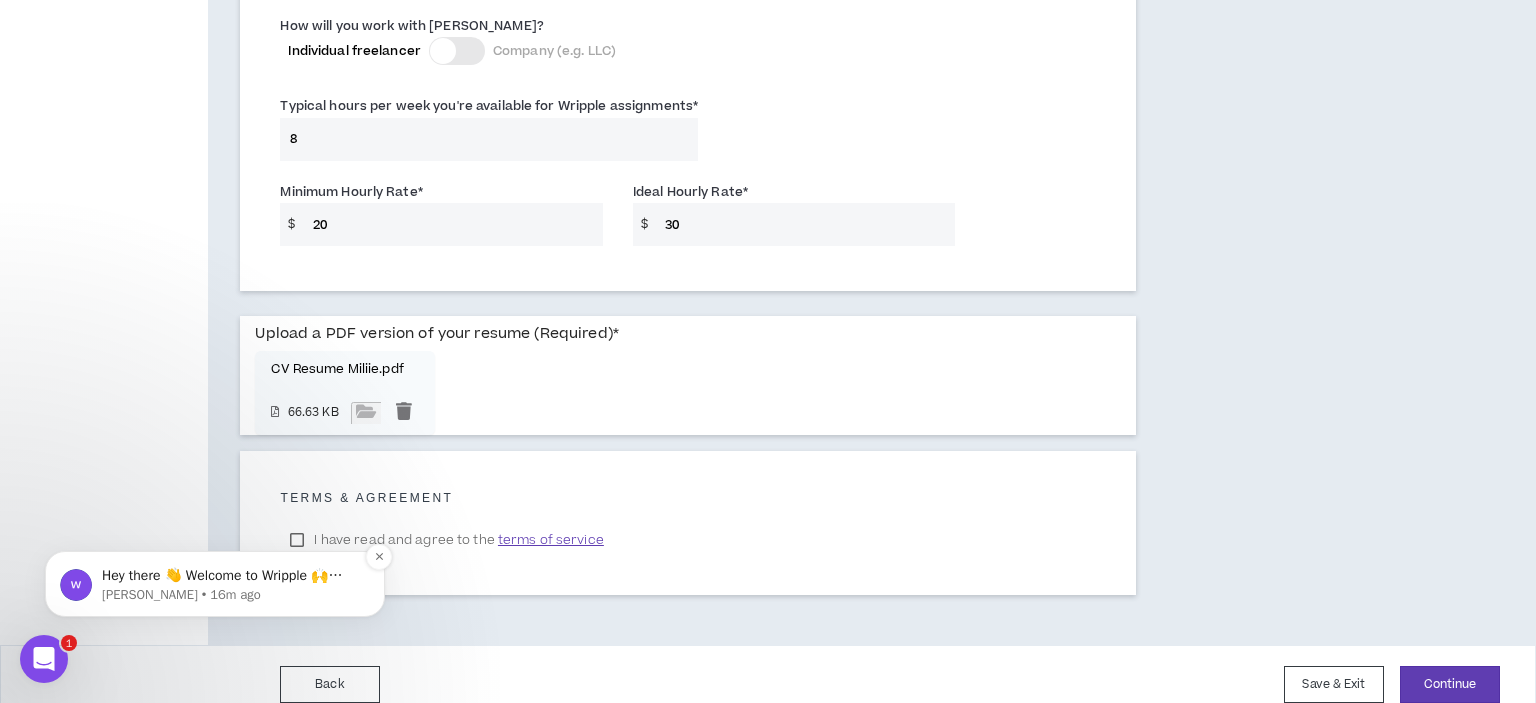 click on "Hey there 👋 Welcome to Wripple 🙌 Take a look around! If you have any questions, just reply to this message. Morgan" at bounding box center (231, 576) 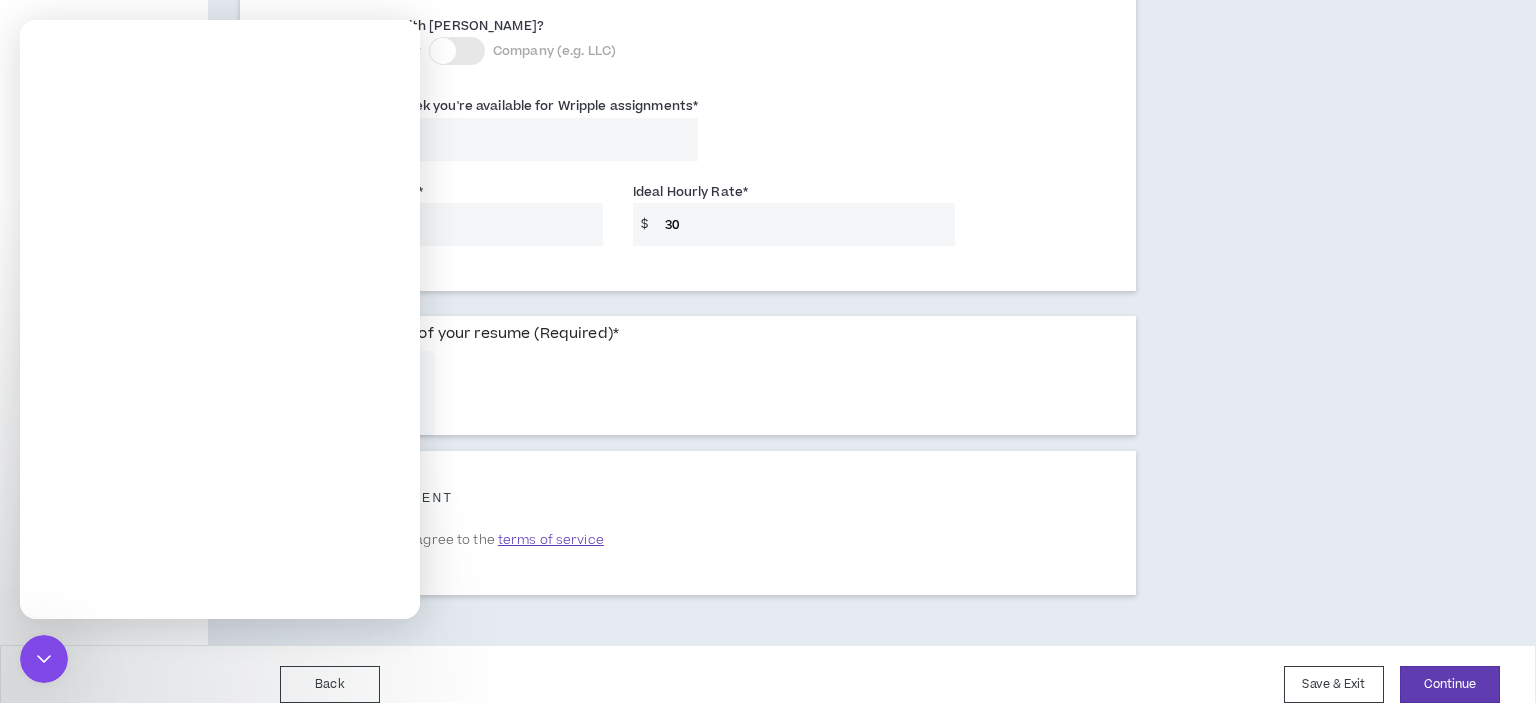 scroll, scrollTop: 0, scrollLeft: 0, axis: both 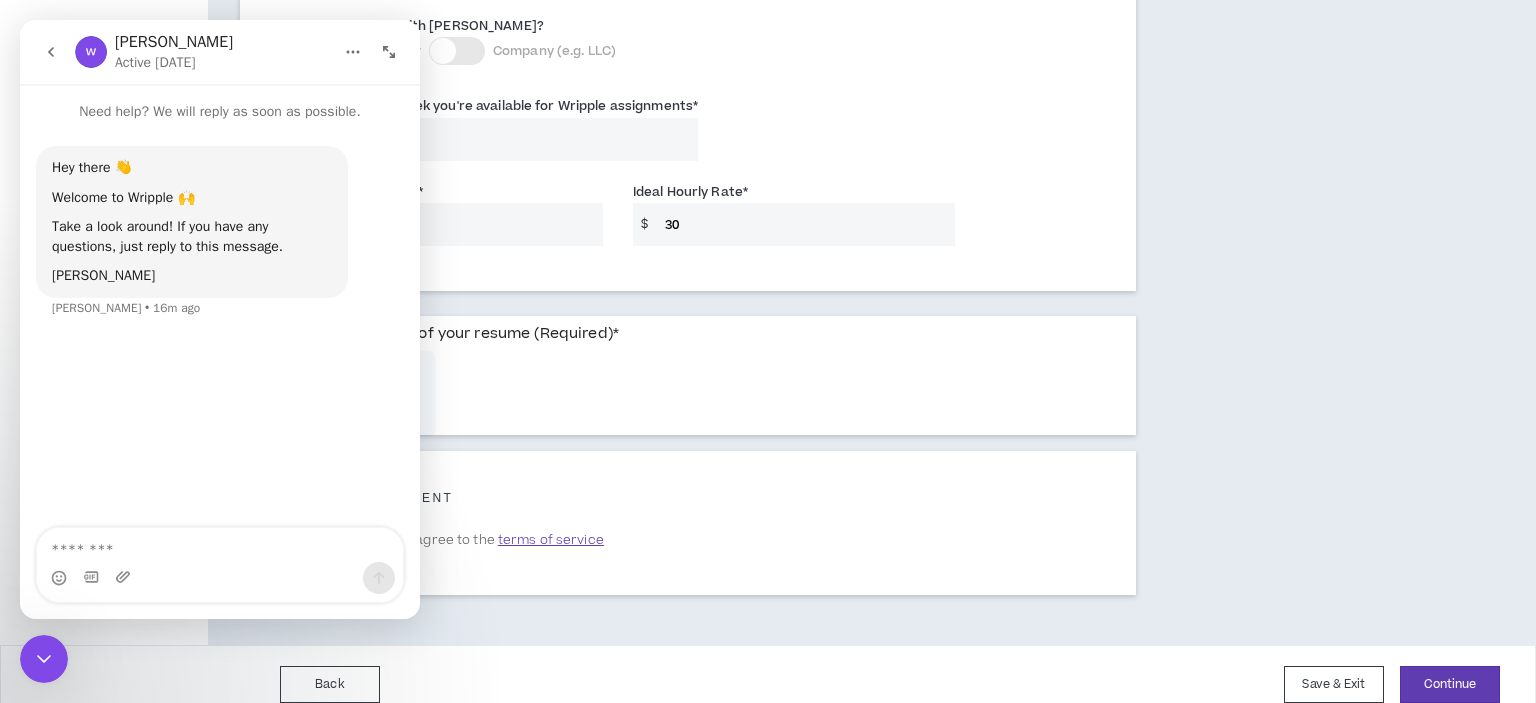 click on "**********" at bounding box center [688, -376] 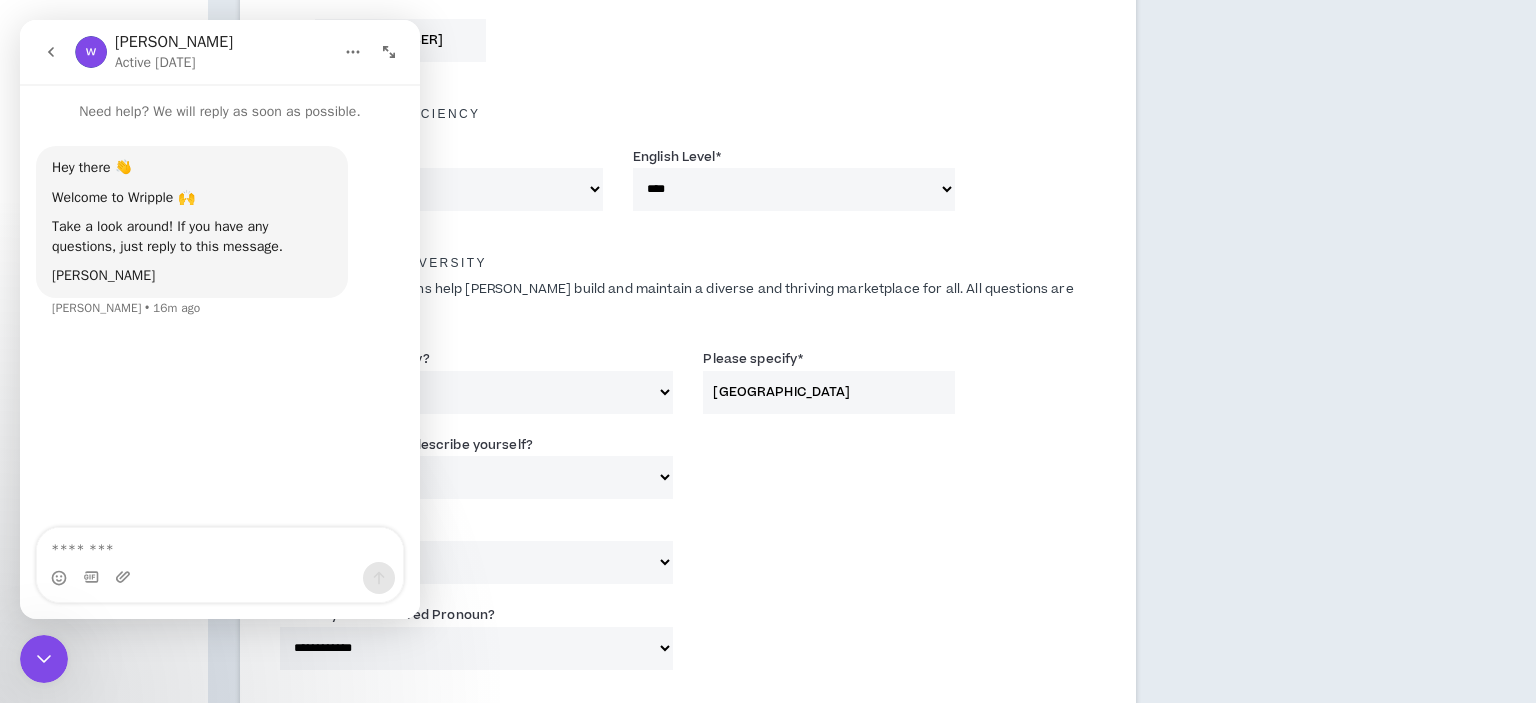 click at bounding box center [44, 659] 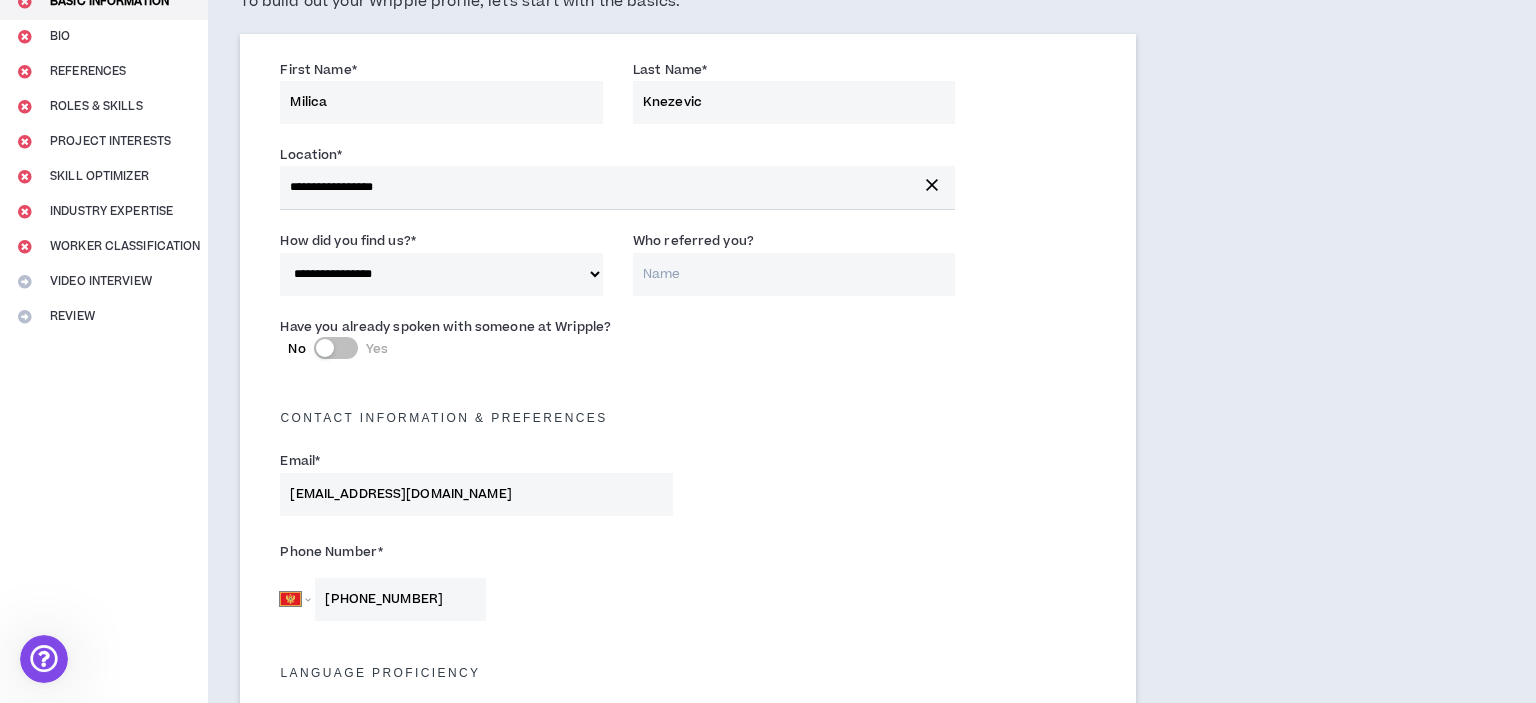 scroll, scrollTop: 211, scrollLeft: 0, axis: vertical 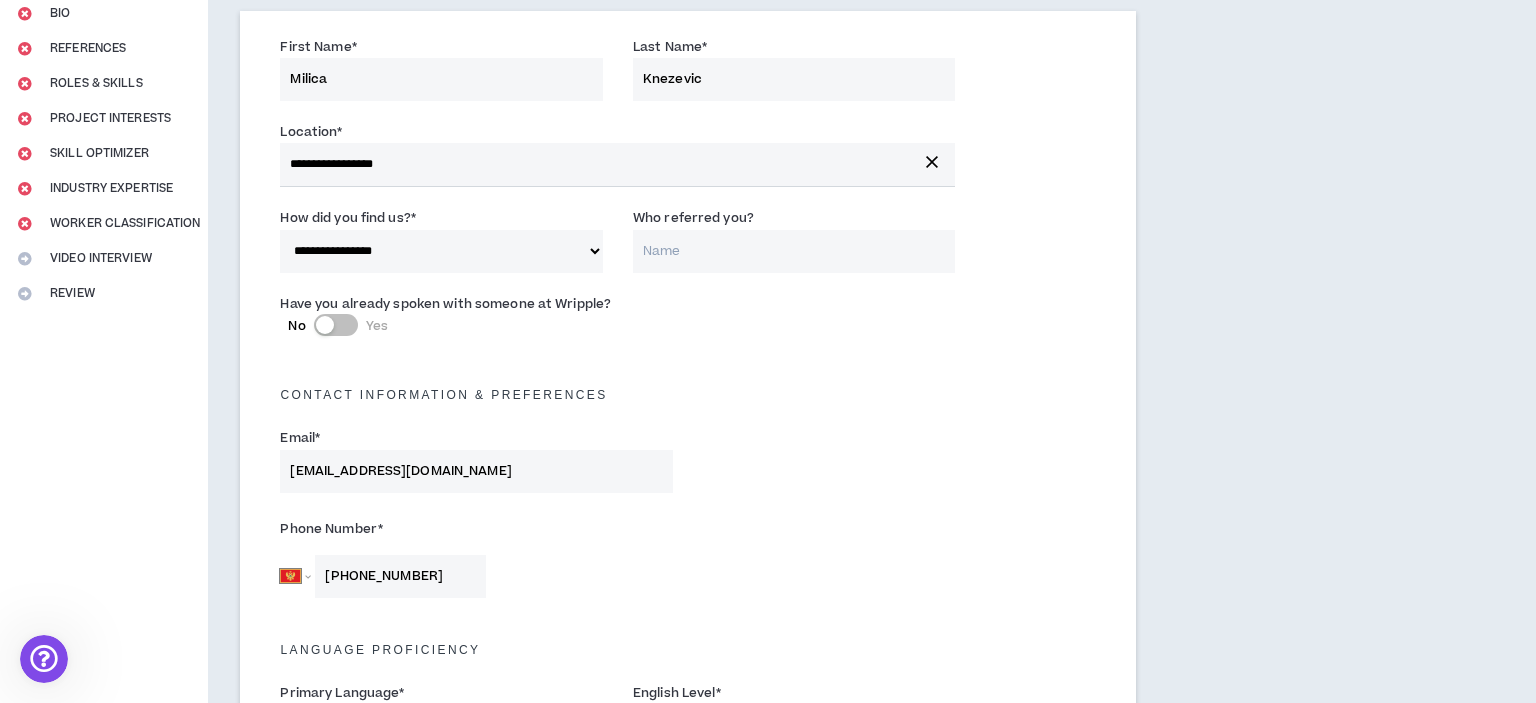 click on "No Yes" at bounding box center [336, 325] 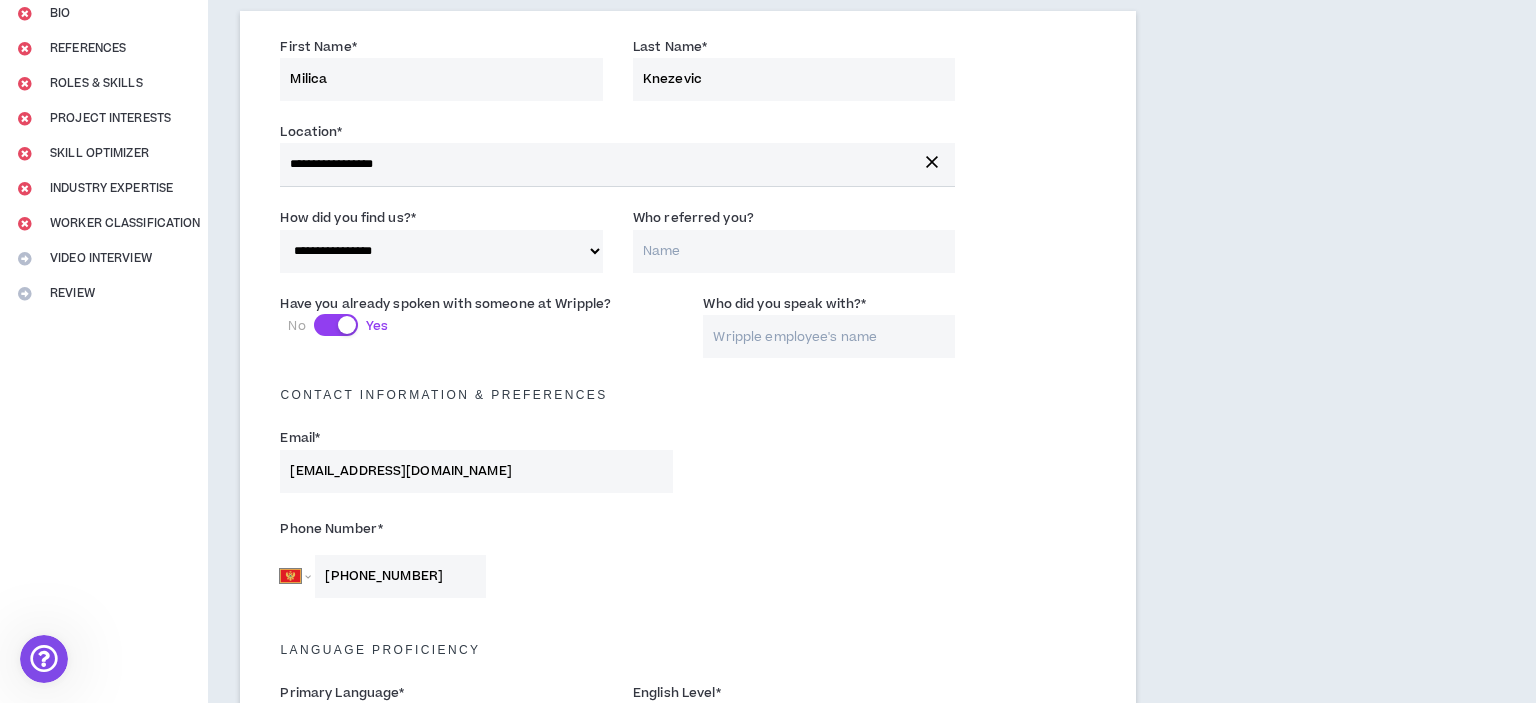 click on "No Yes" at bounding box center (336, 325) 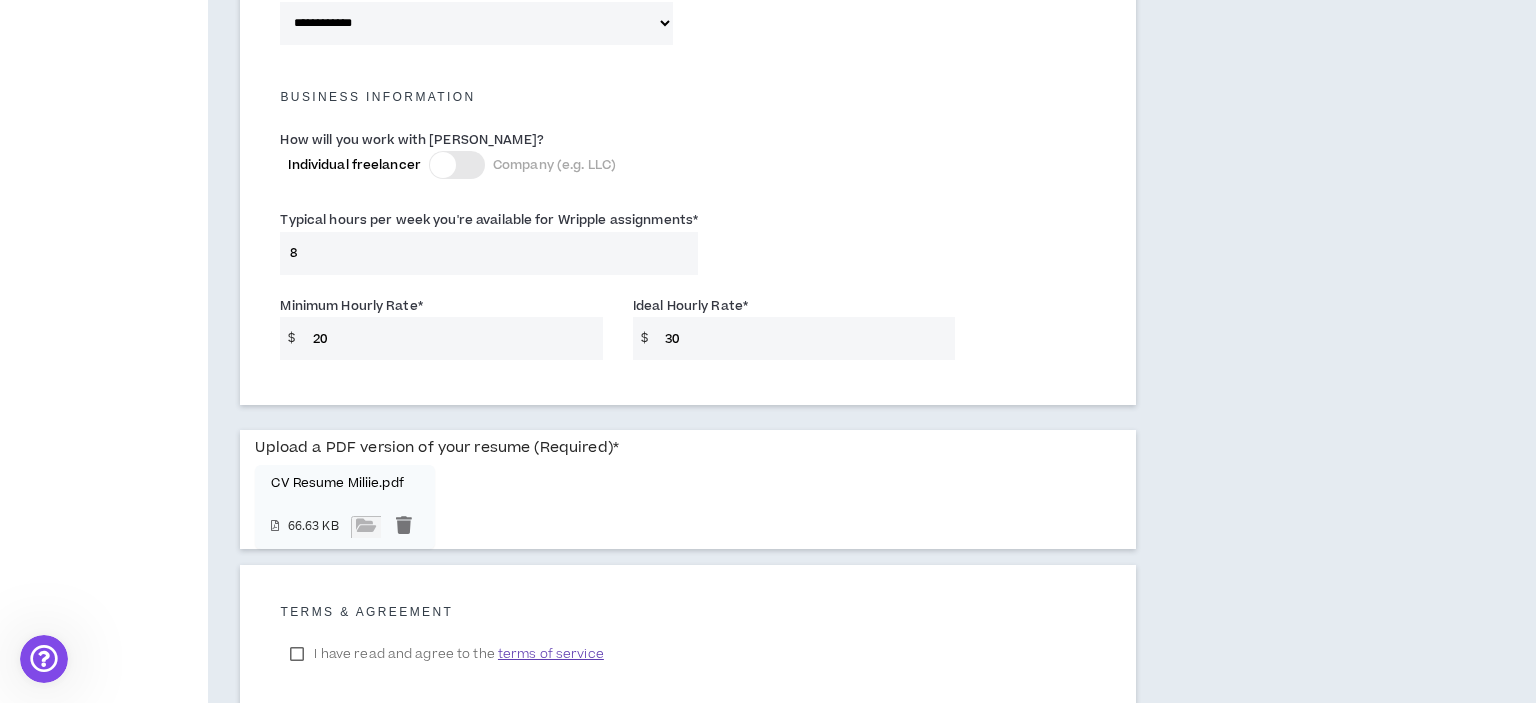 scroll, scrollTop: 1486, scrollLeft: 0, axis: vertical 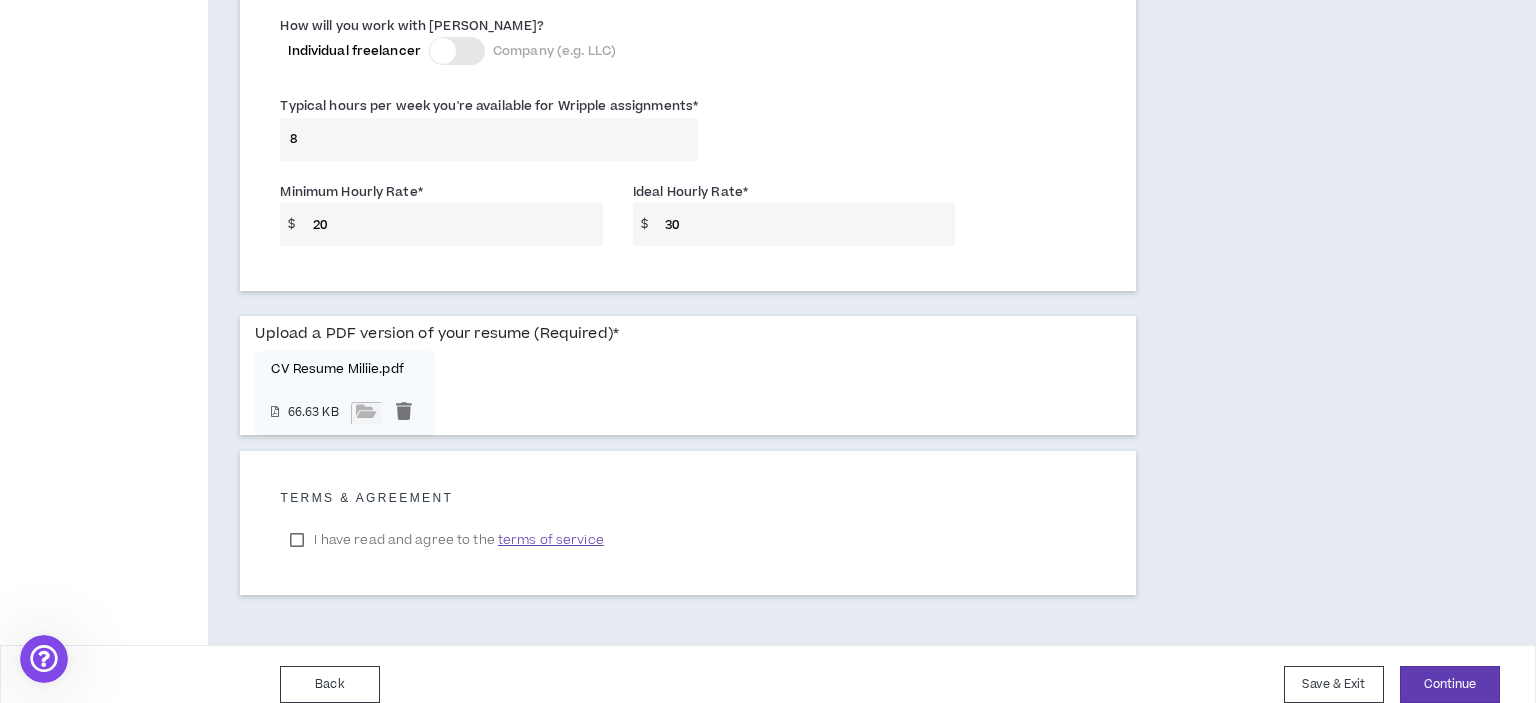 click on "I have read and agree to the    terms of service" at bounding box center (446, 540) 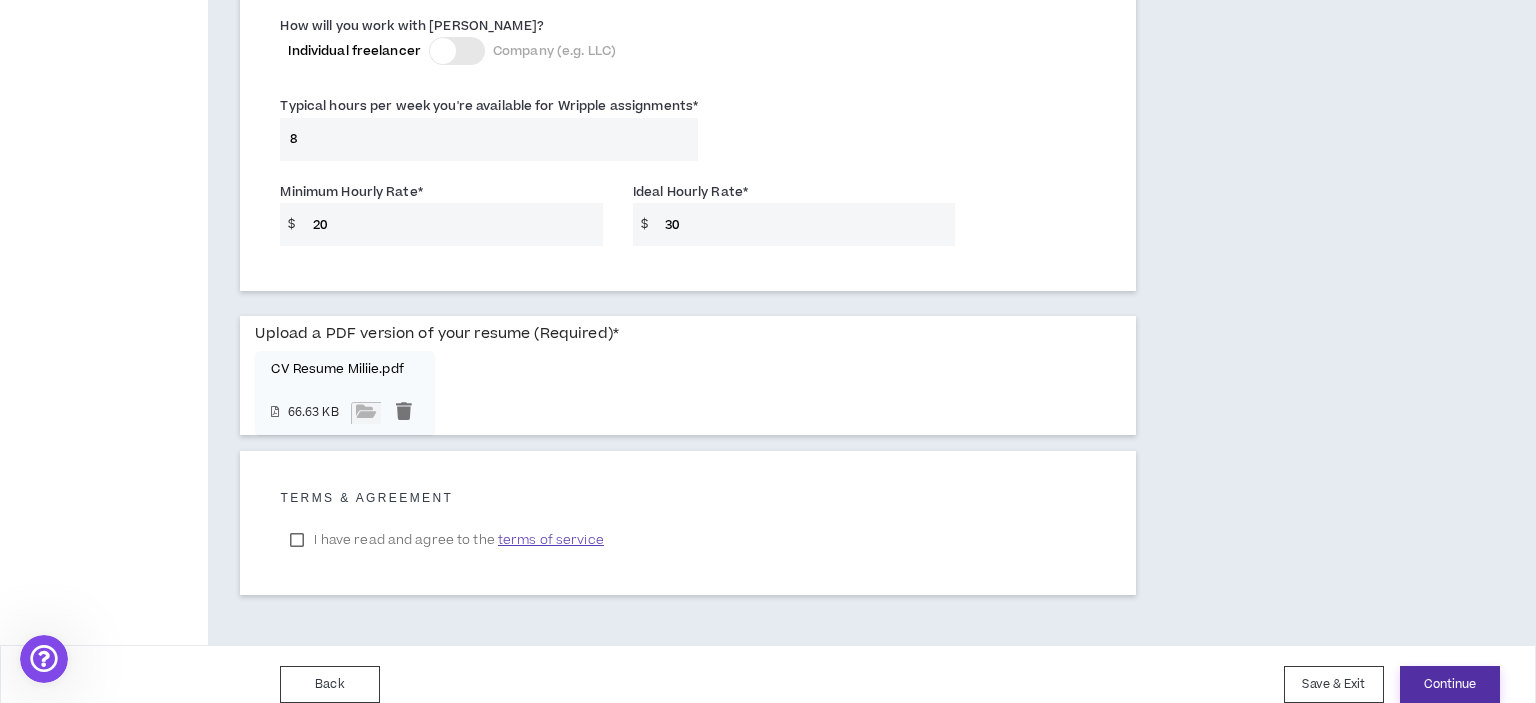 click on "Continue" at bounding box center (1450, 684) 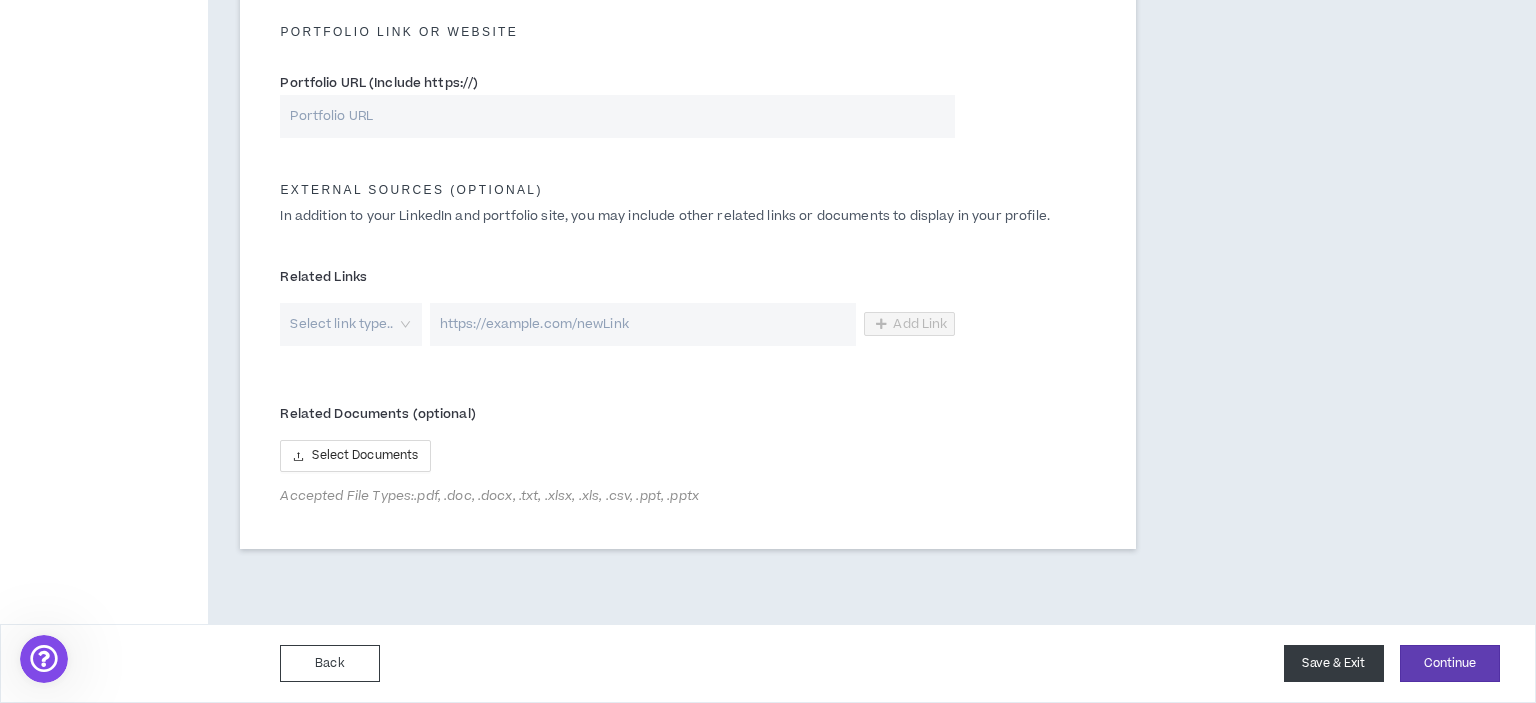 scroll, scrollTop: 933, scrollLeft: 0, axis: vertical 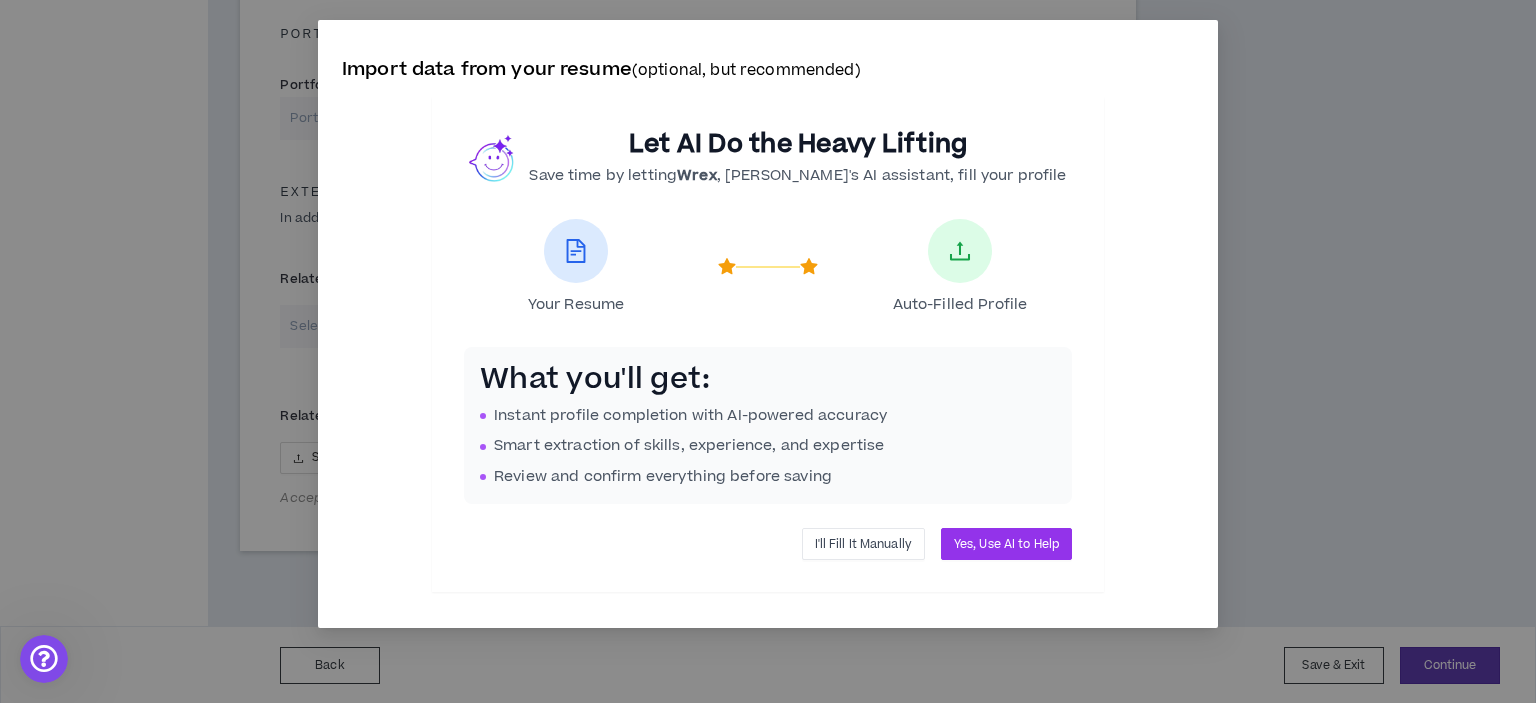 click on "I'll Fill It Manually" at bounding box center [863, 544] 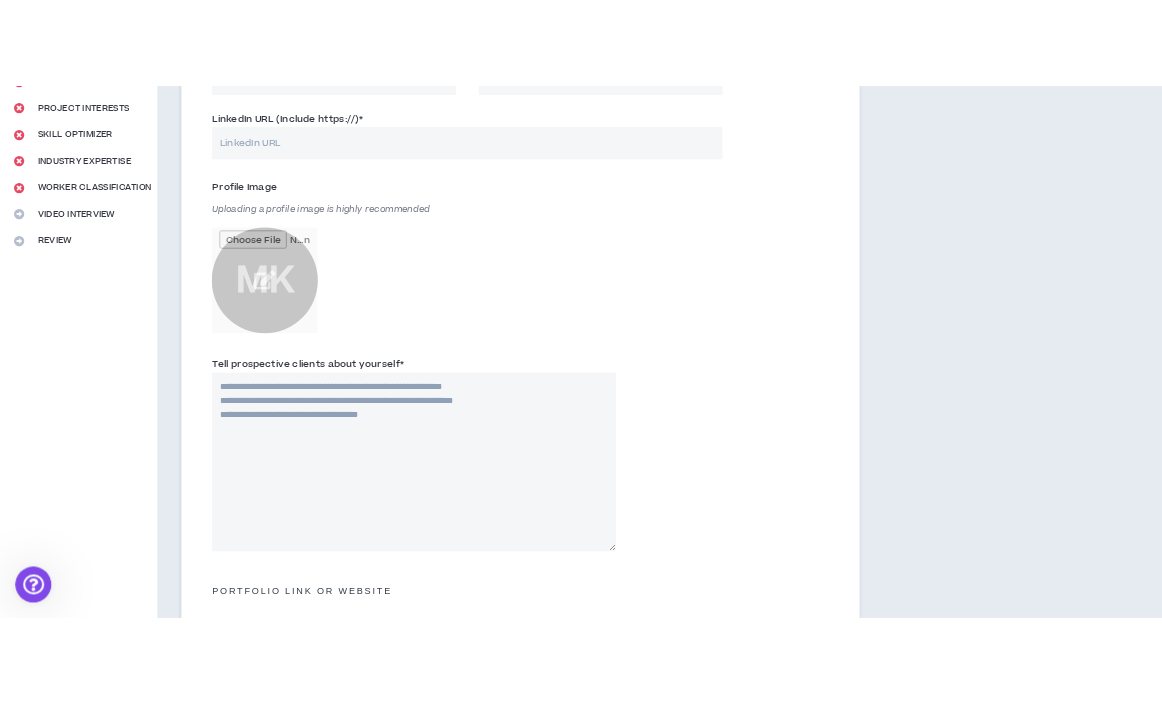 scroll, scrollTop: 0, scrollLeft: 0, axis: both 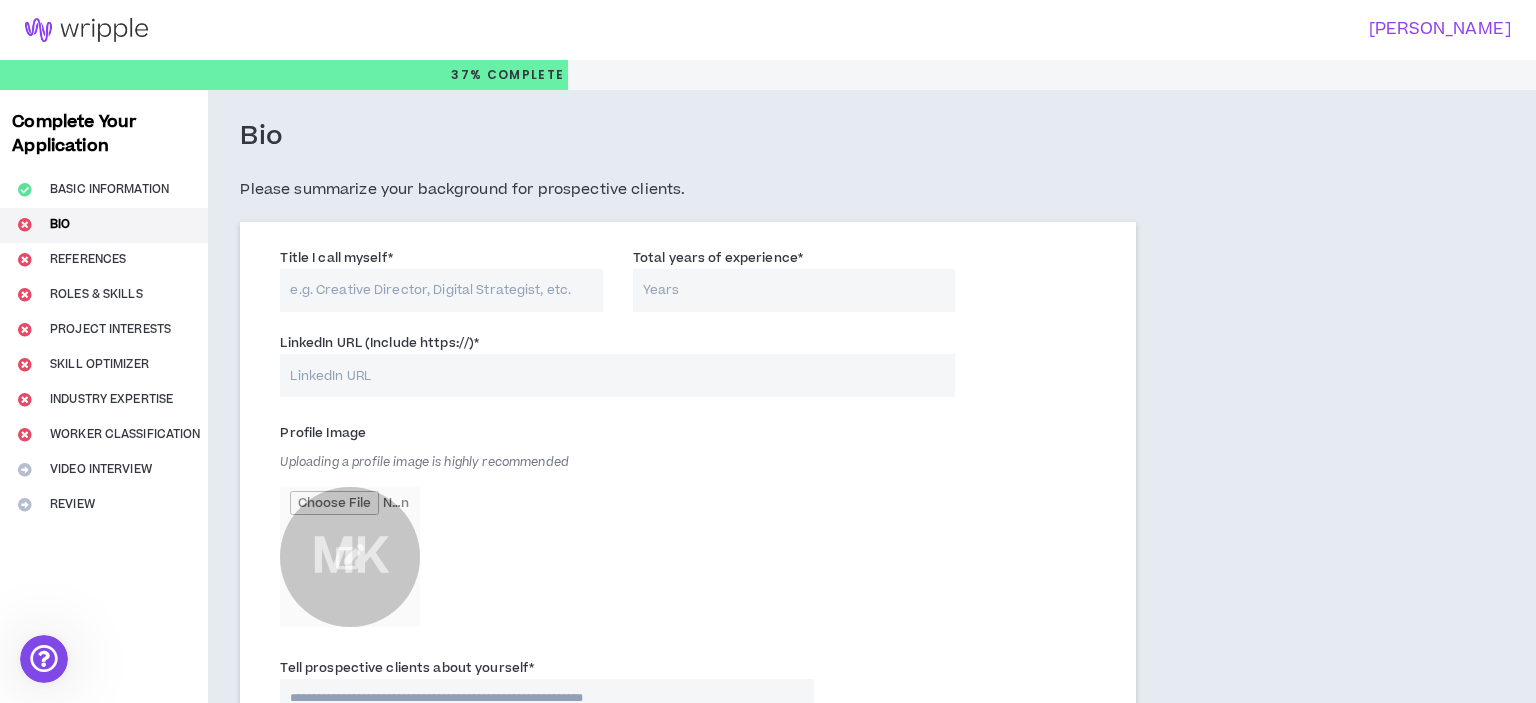 click on "Complete Your Application Basic Information Bio References Roles & Skills Project Interests Skill Optimizer Industry Expertise Worker Classification Video Interview Review Bio Please summarize your background for prospective clients. Title I call myself  * Total years of experience  * LinkedIn URL (Include https://)  * Profile Image Uploading a profile image is highly recommended MK Tell prospective clients about yourself  * Portfolio Link or Website Portfolio URL (Include https://) External Sources (optional) In addition to your LinkedIn and portfolio site, you may include other related links or documents to display in your profile. Related Links Select link type.. Add Link Related Documents (optional) Select Documents Accepted File Types:  .pdf, .doc, .docx, .txt, .xlsx, .xls, .csv, .ppt, .pptx" at bounding box center [768, 824] 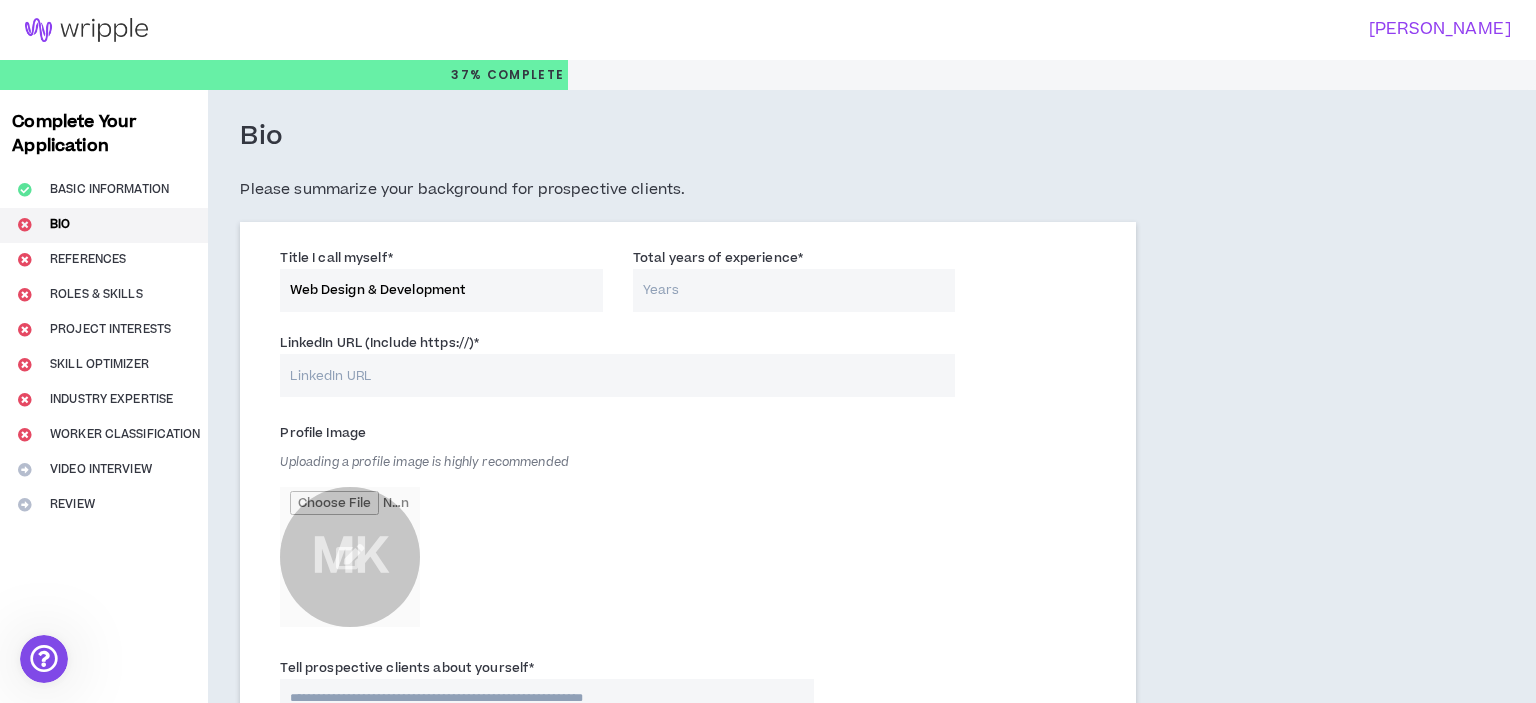 type on "Web Design & Development" 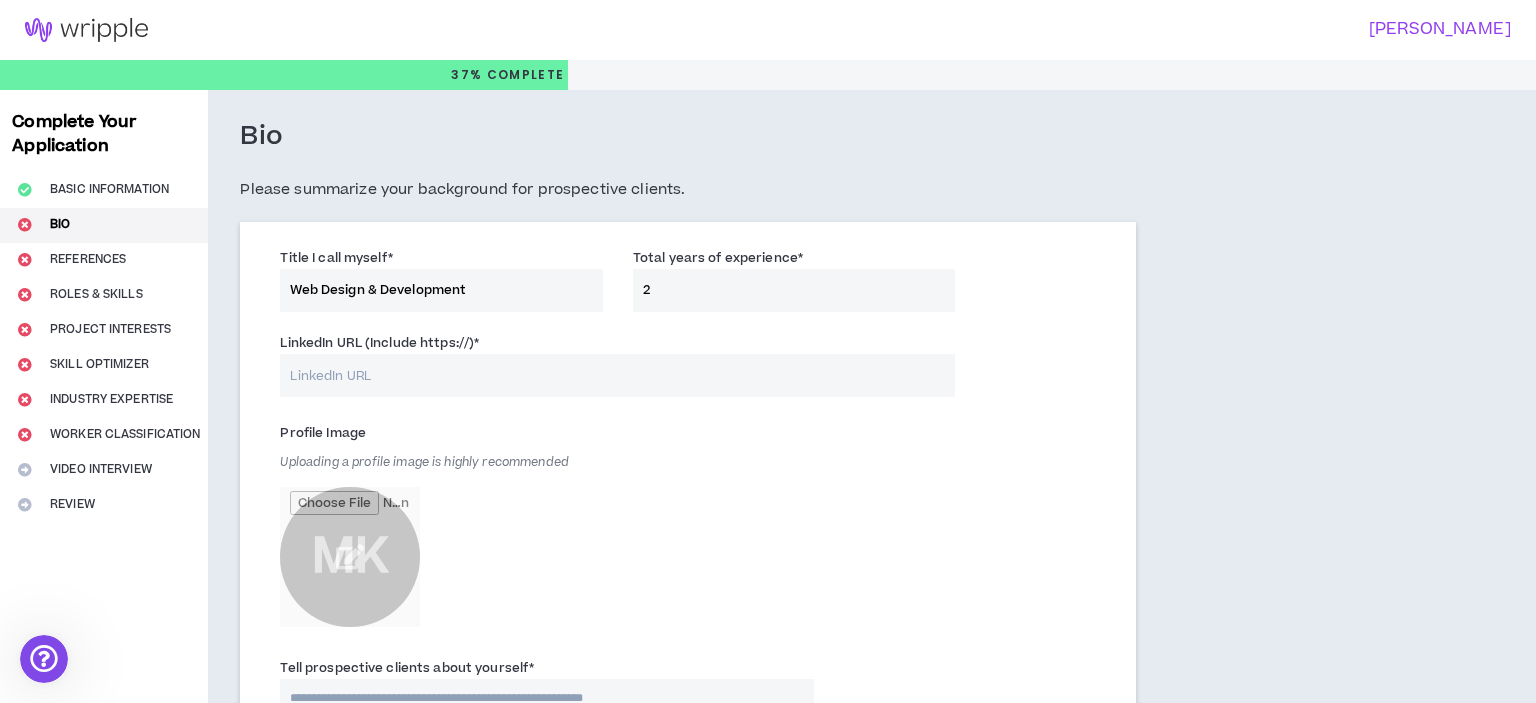 type on "2" 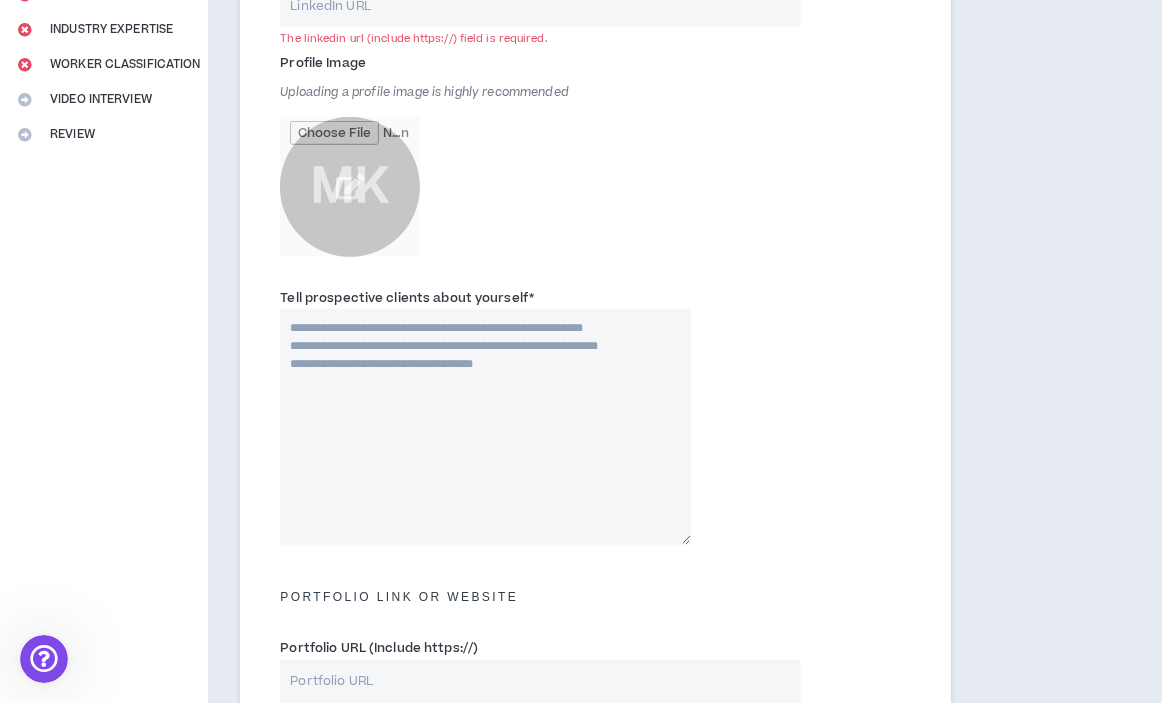 scroll, scrollTop: 213, scrollLeft: 0, axis: vertical 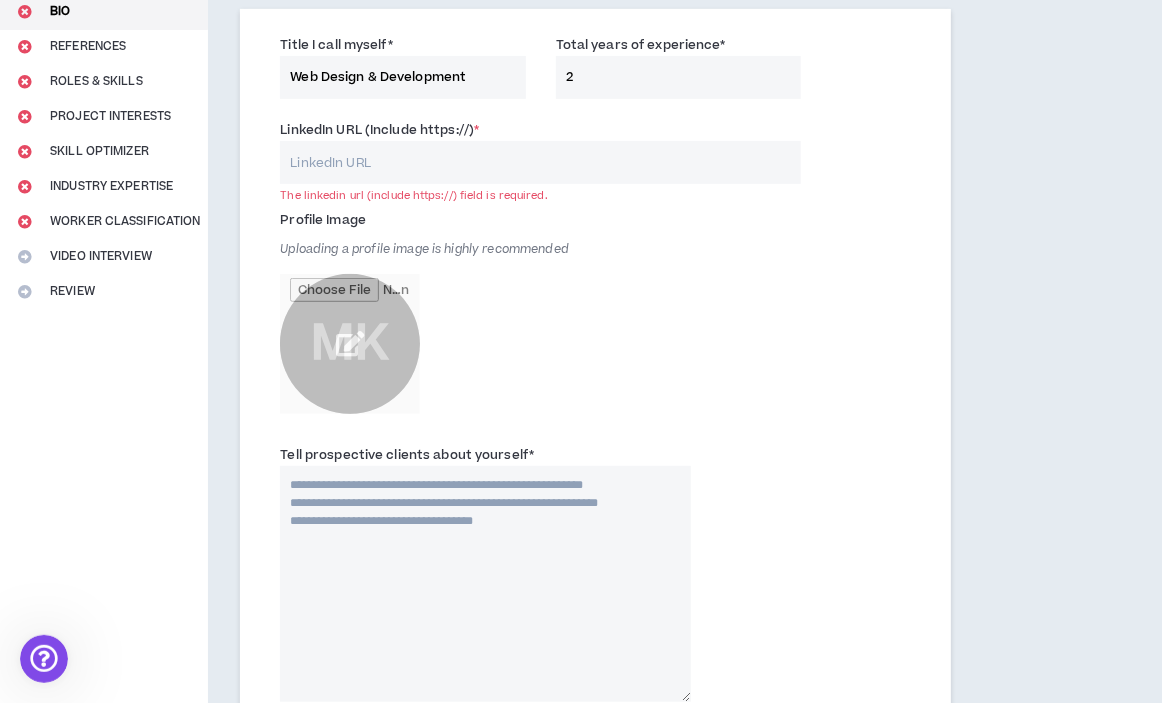 click at bounding box center (350, 344) 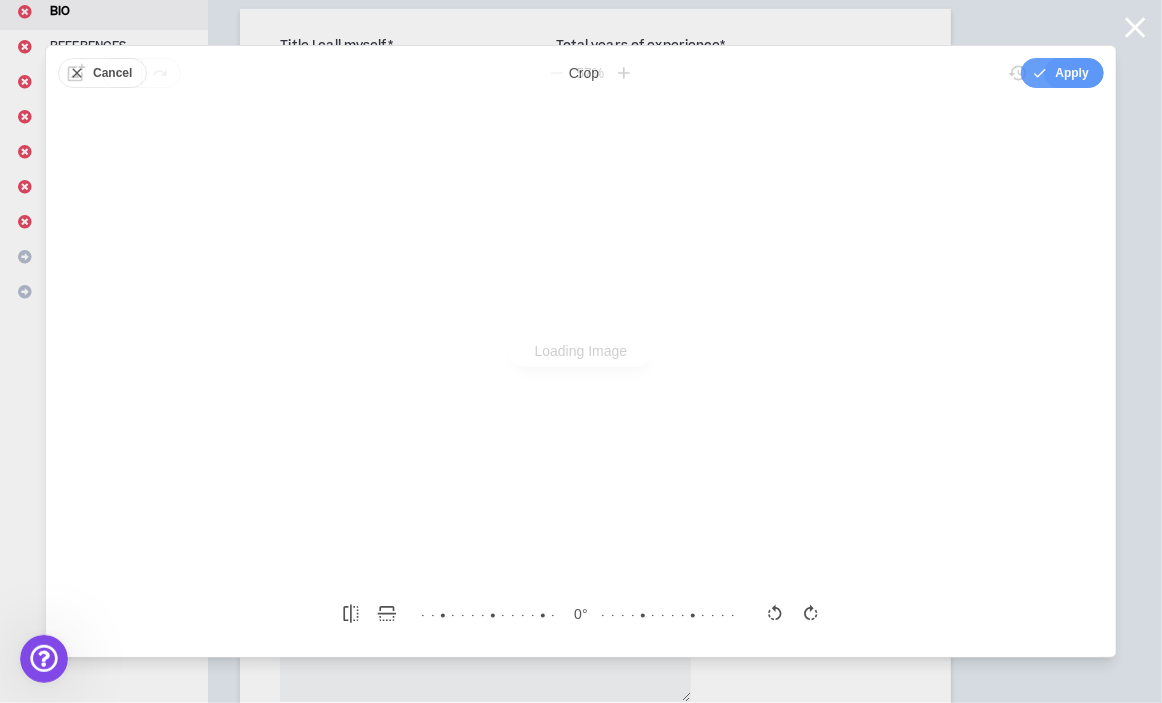 scroll, scrollTop: 0, scrollLeft: 0, axis: both 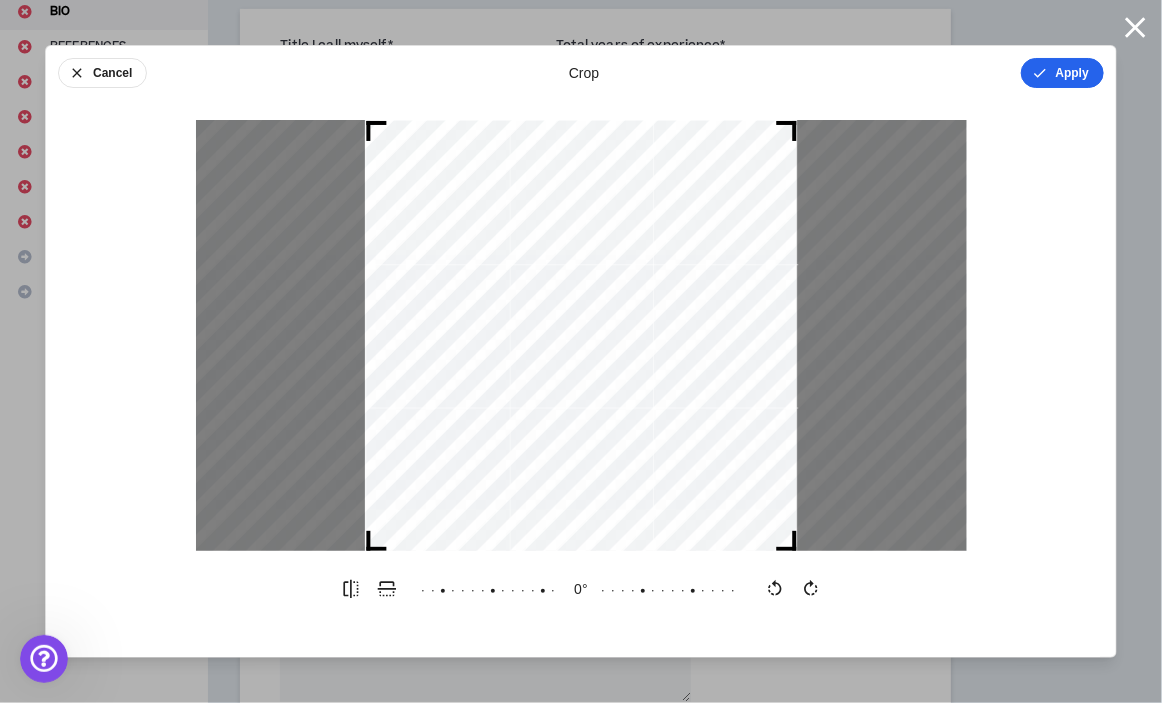 click on "Apply" at bounding box center (1062, 73) 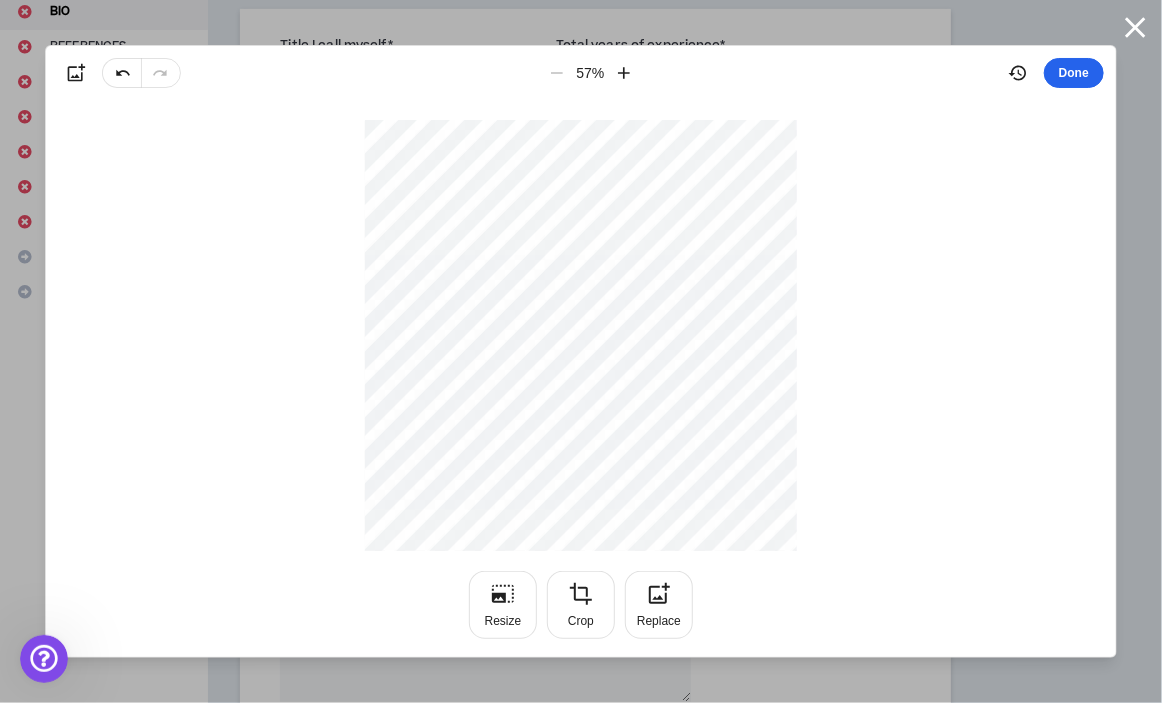 click on "Done" at bounding box center (1074, 73) 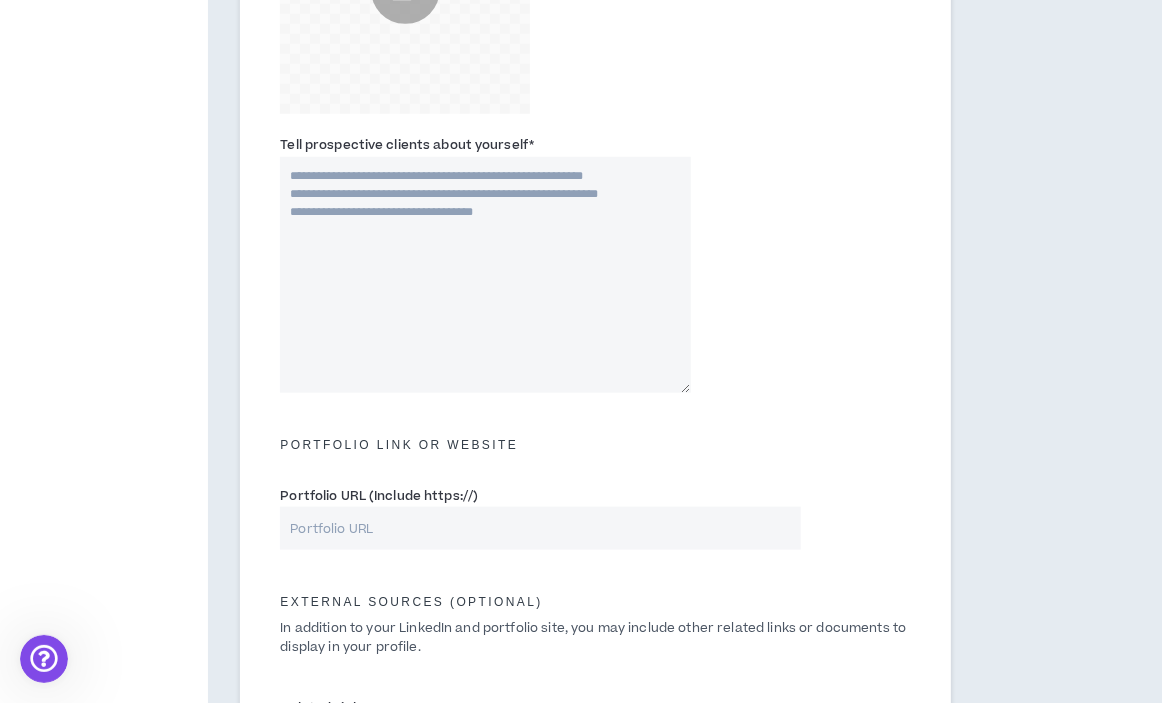 scroll, scrollTop: 636, scrollLeft: 0, axis: vertical 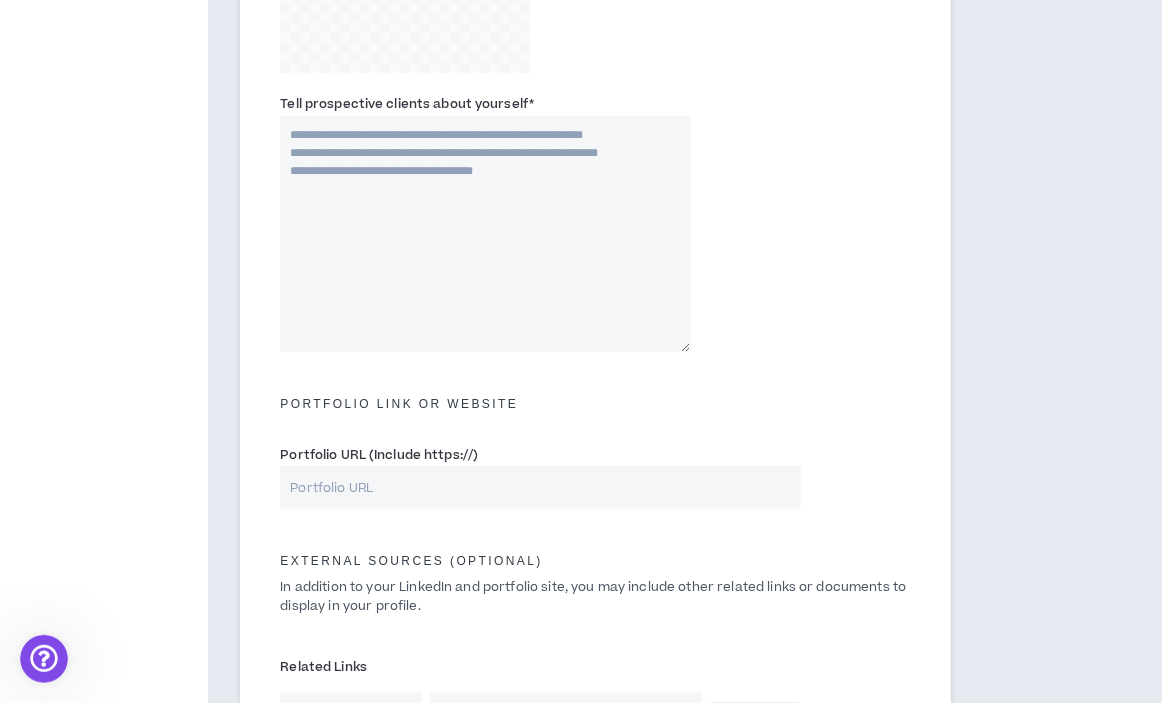 click on "Tell prospective clients about yourself  *" at bounding box center [595, 227] 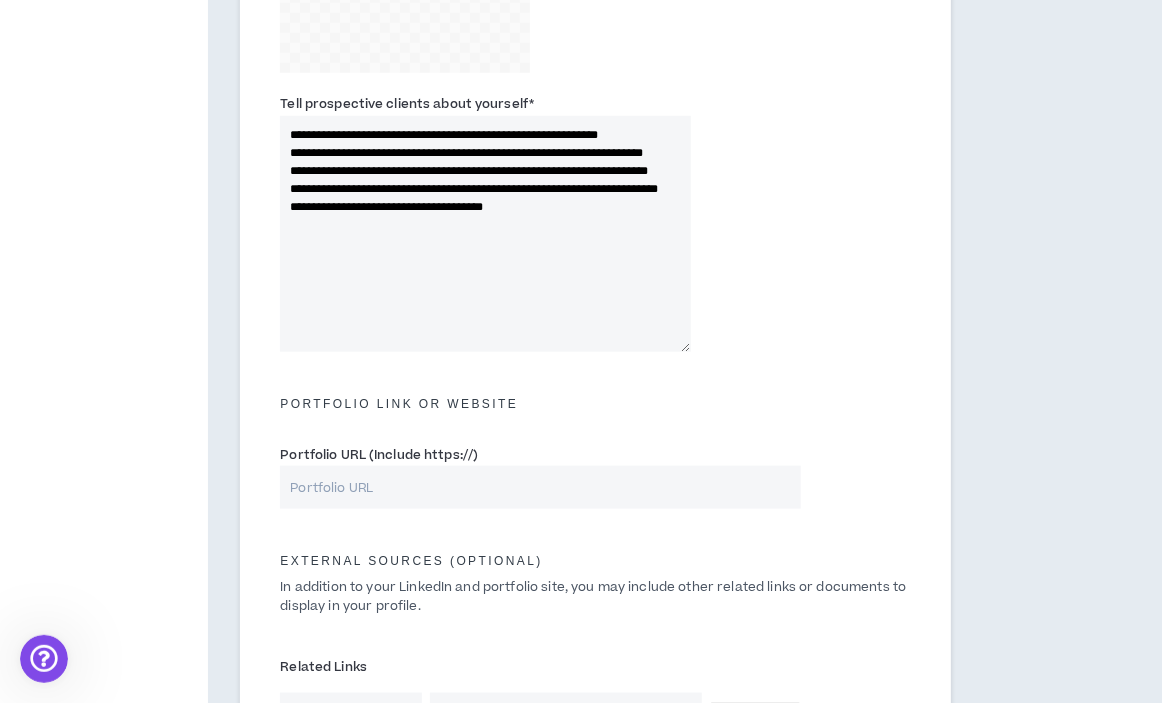 scroll, scrollTop: 741, scrollLeft: 0, axis: vertical 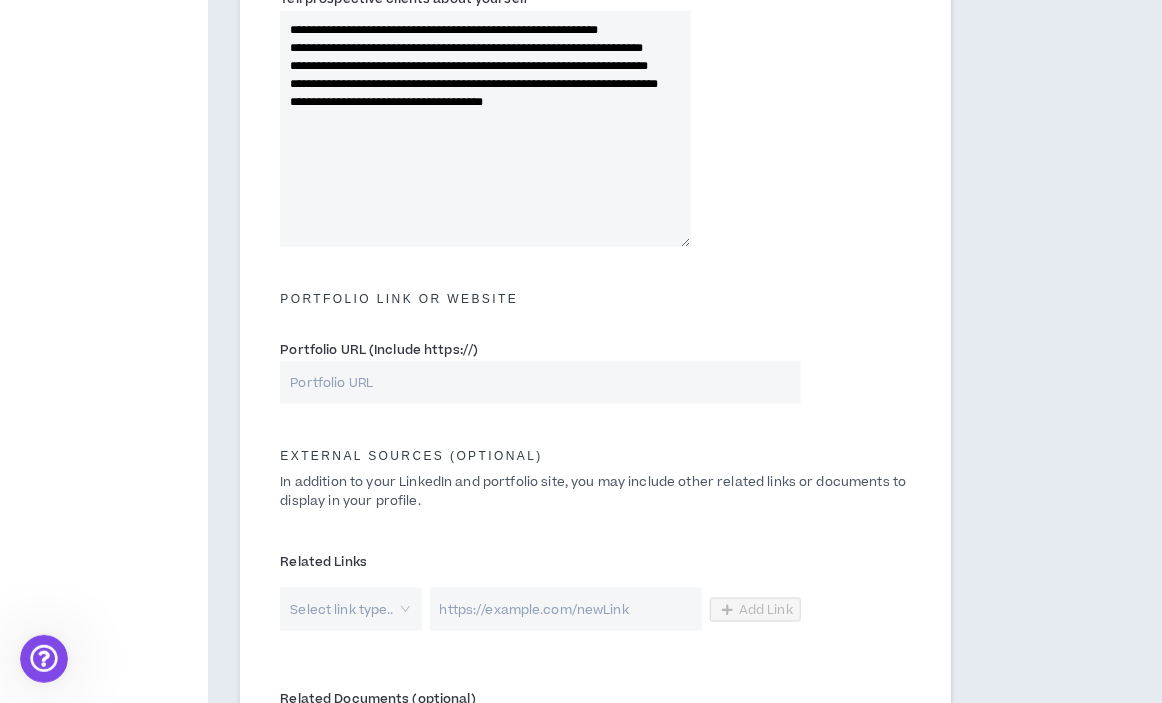 click on "Portfolio Link or Website" at bounding box center (595, 289) 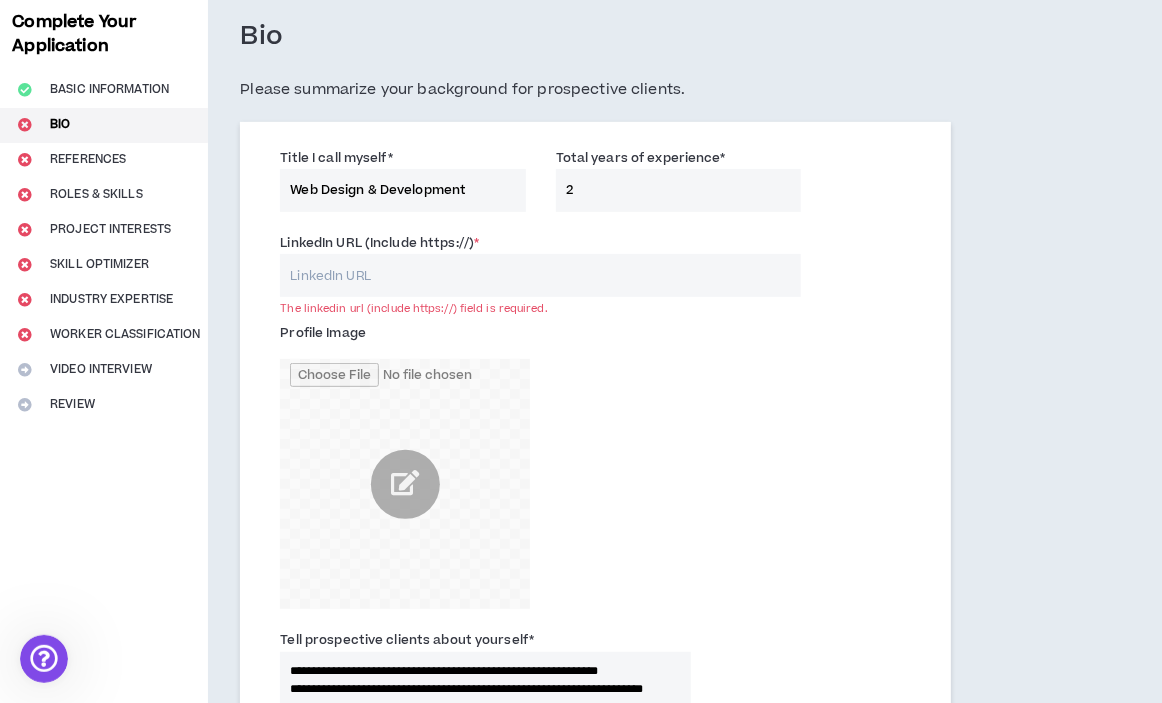 drag, startPoint x: 564, startPoint y: 194, endPoint x: 143, endPoint y: -70, distance: 496.92755 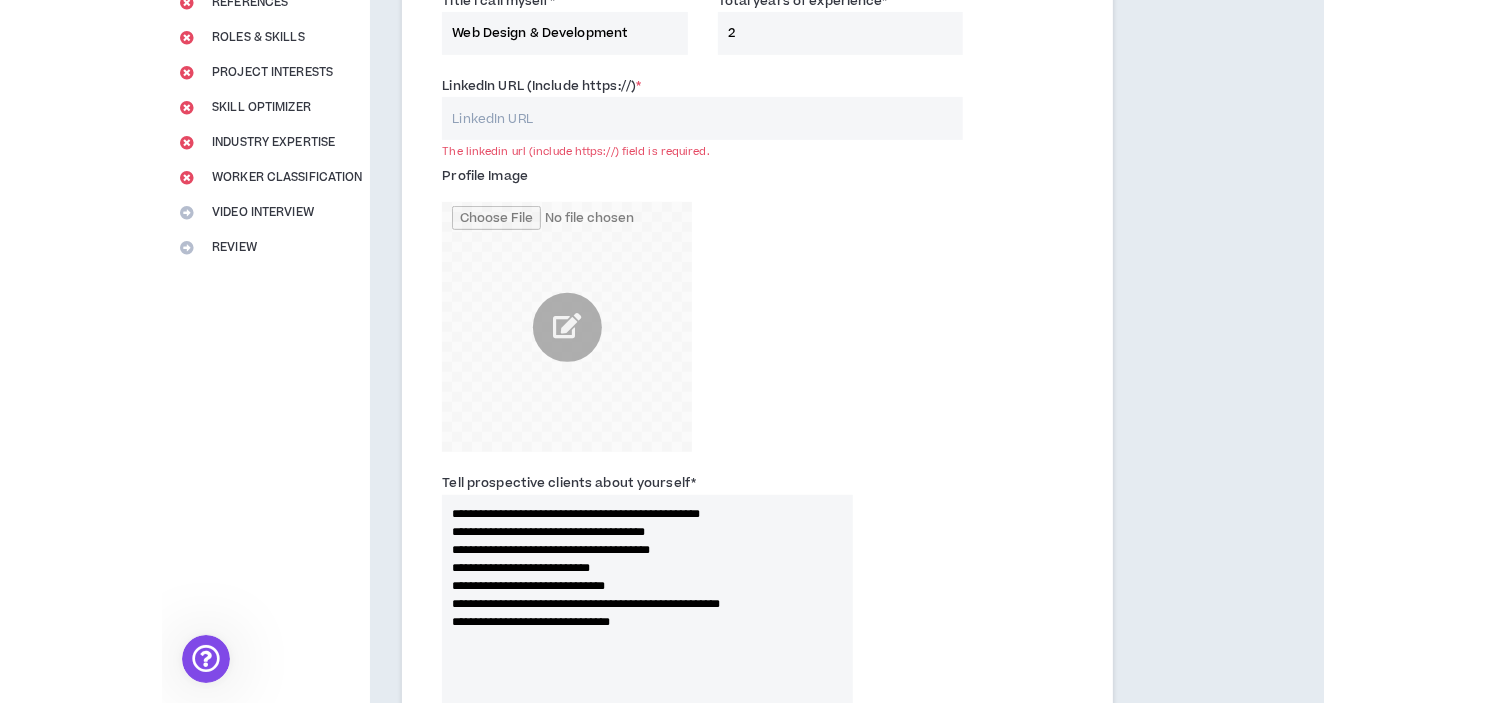 scroll, scrollTop: 180, scrollLeft: 0, axis: vertical 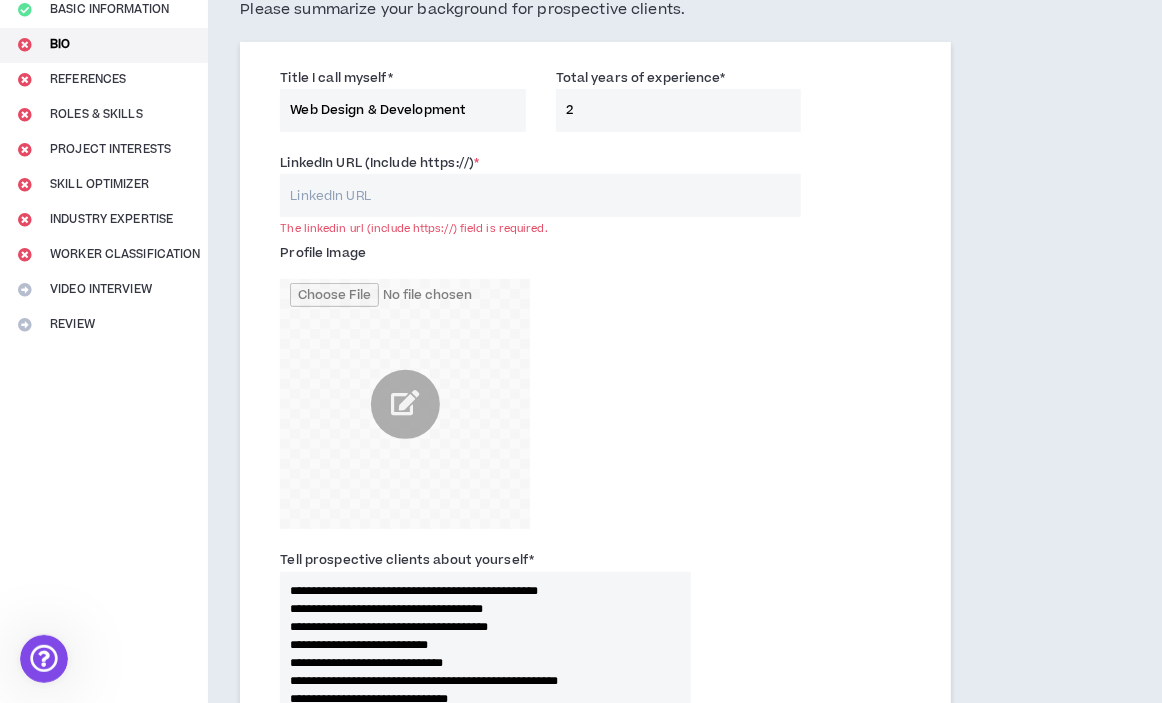 type on "**********" 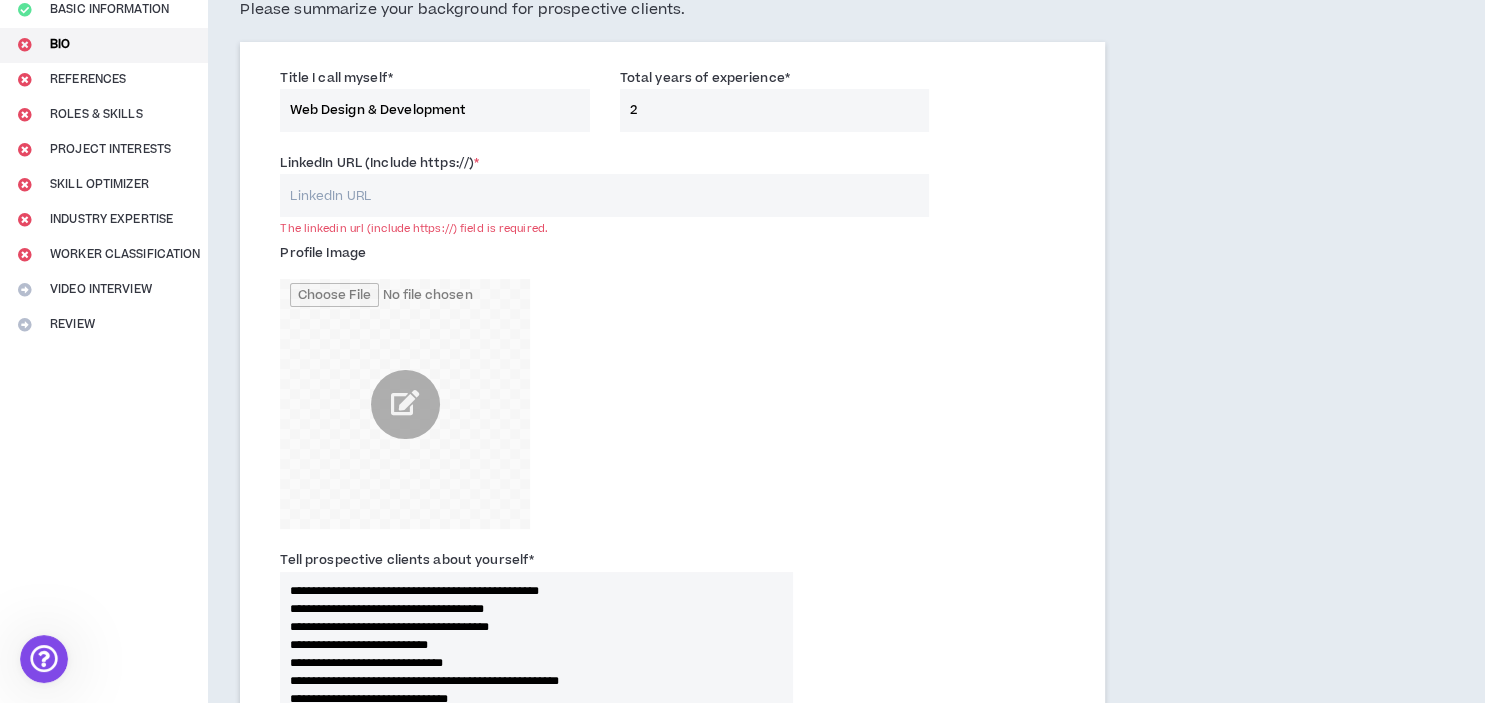 click on "LinkedIn URL (Include https://)  *" at bounding box center (604, 195) 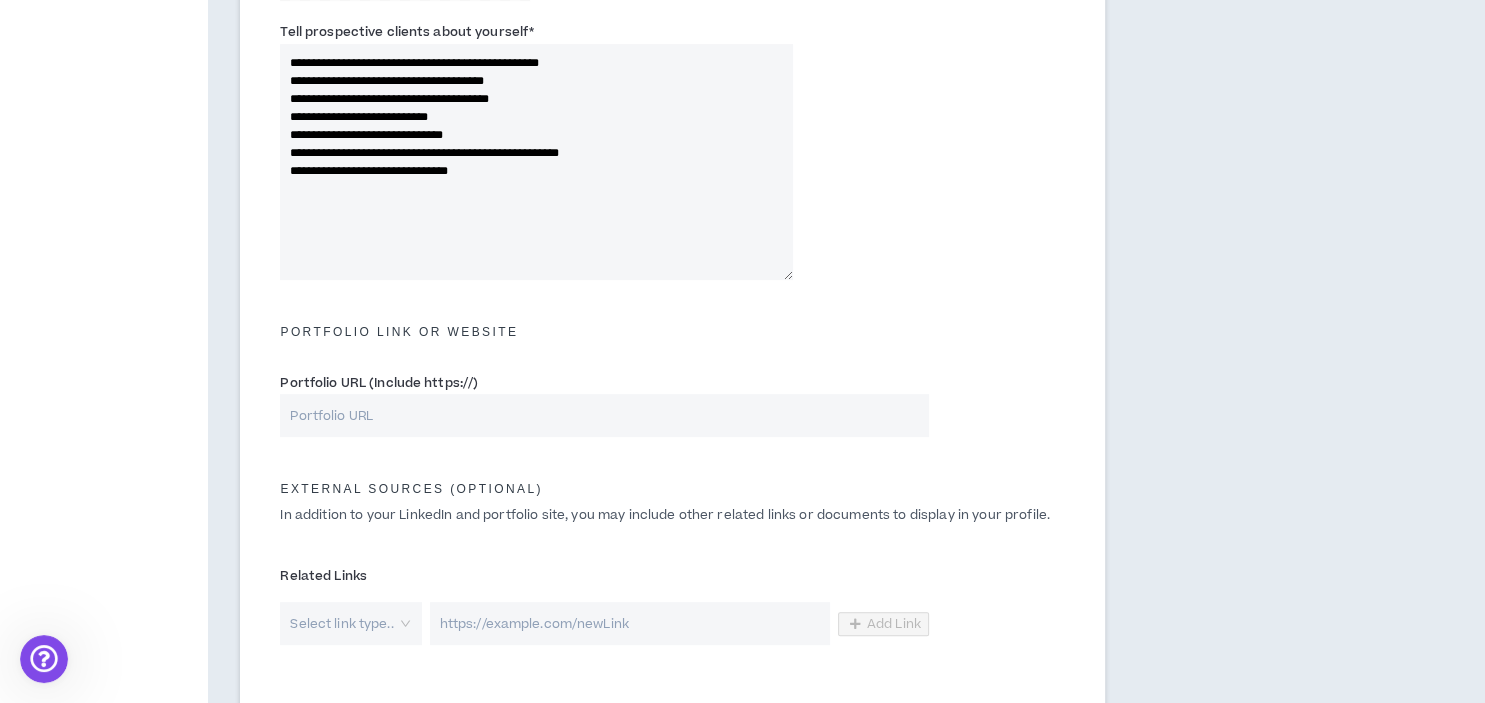 scroll, scrollTop: 1006, scrollLeft: 0, axis: vertical 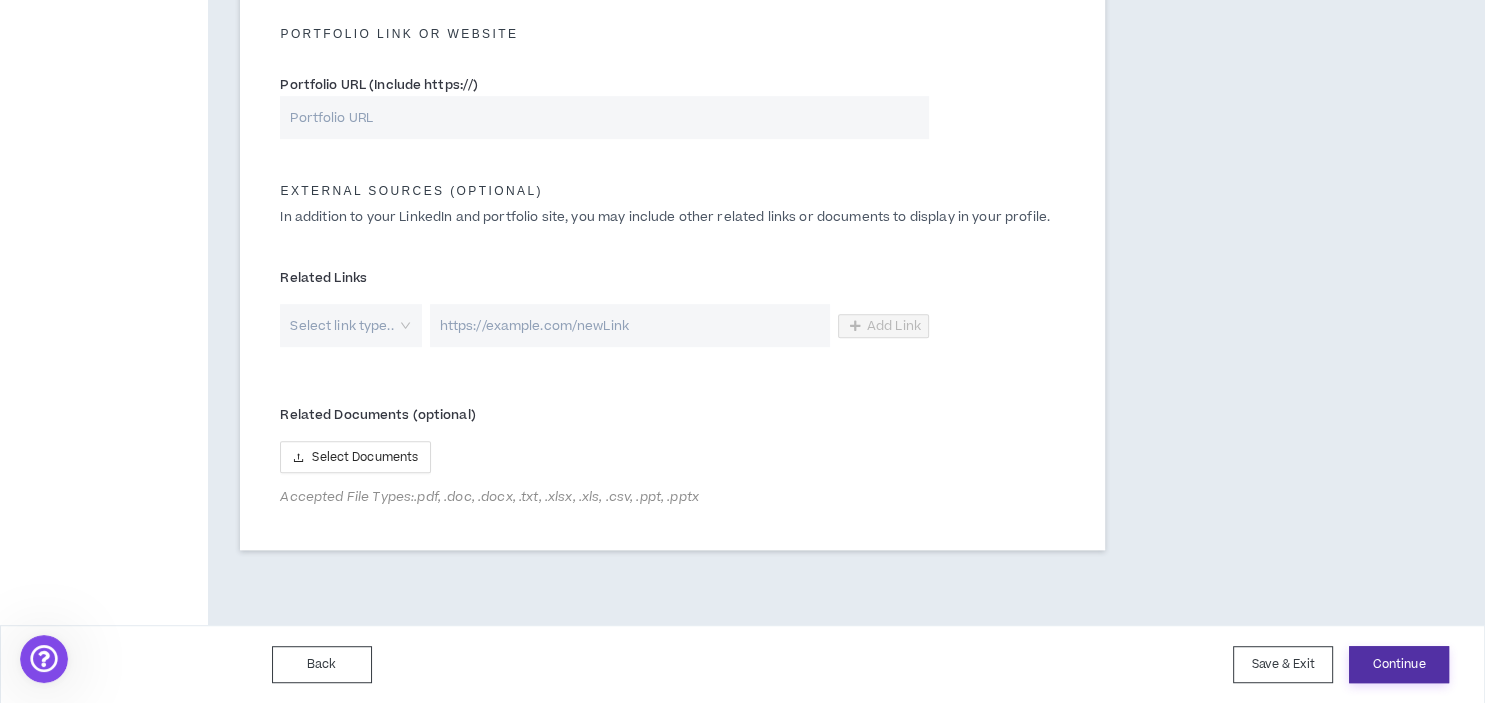 type on "[URL][DOMAIN_NAME]" 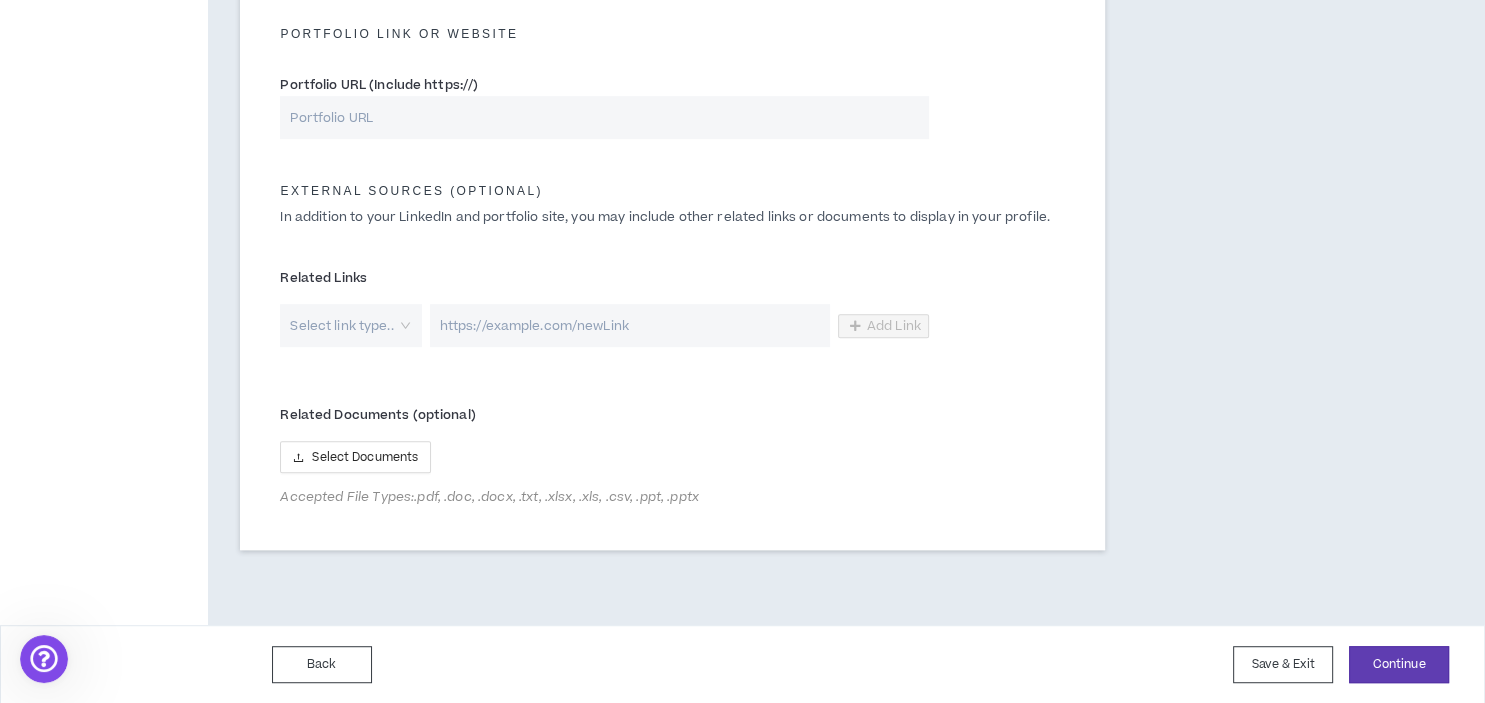 scroll, scrollTop: 974, scrollLeft: 0, axis: vertical 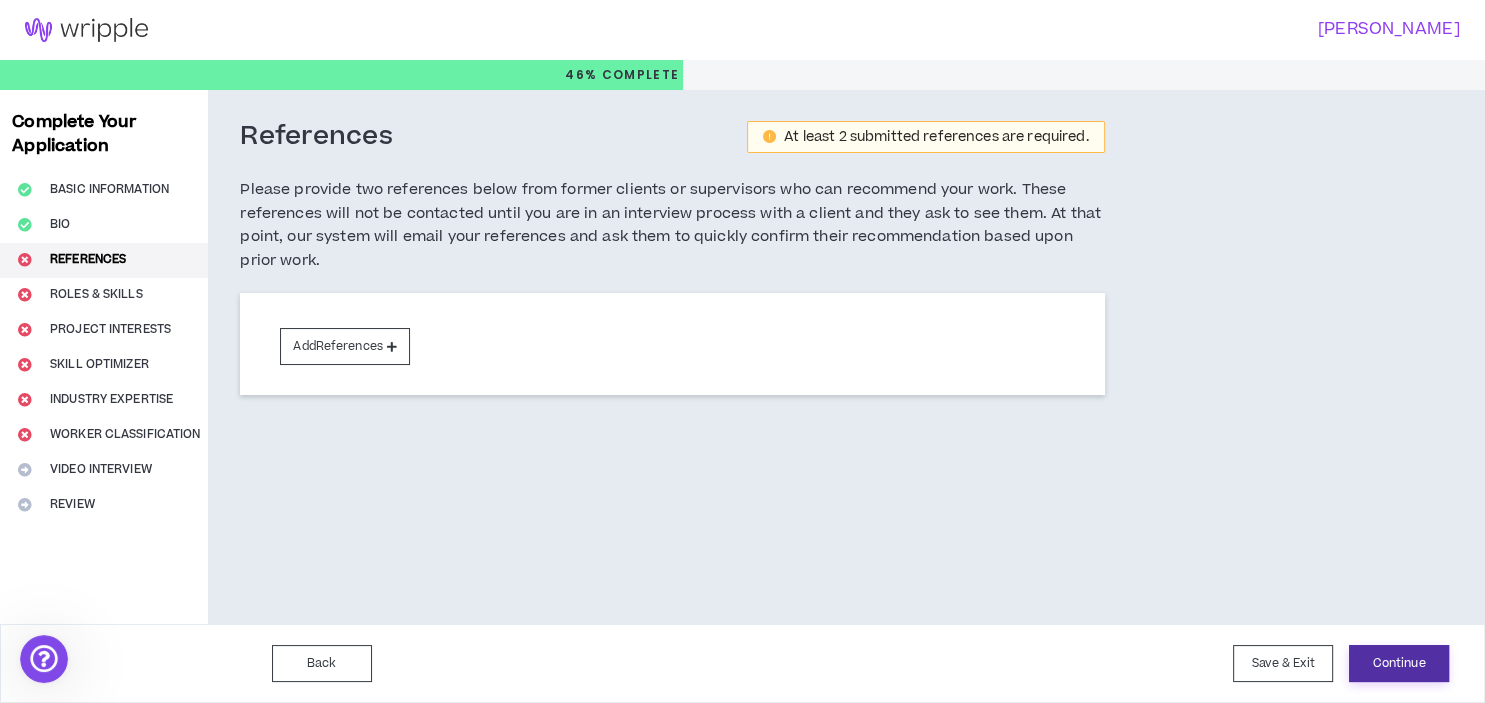 click on "Continue" at bounding box center (1399, 663) 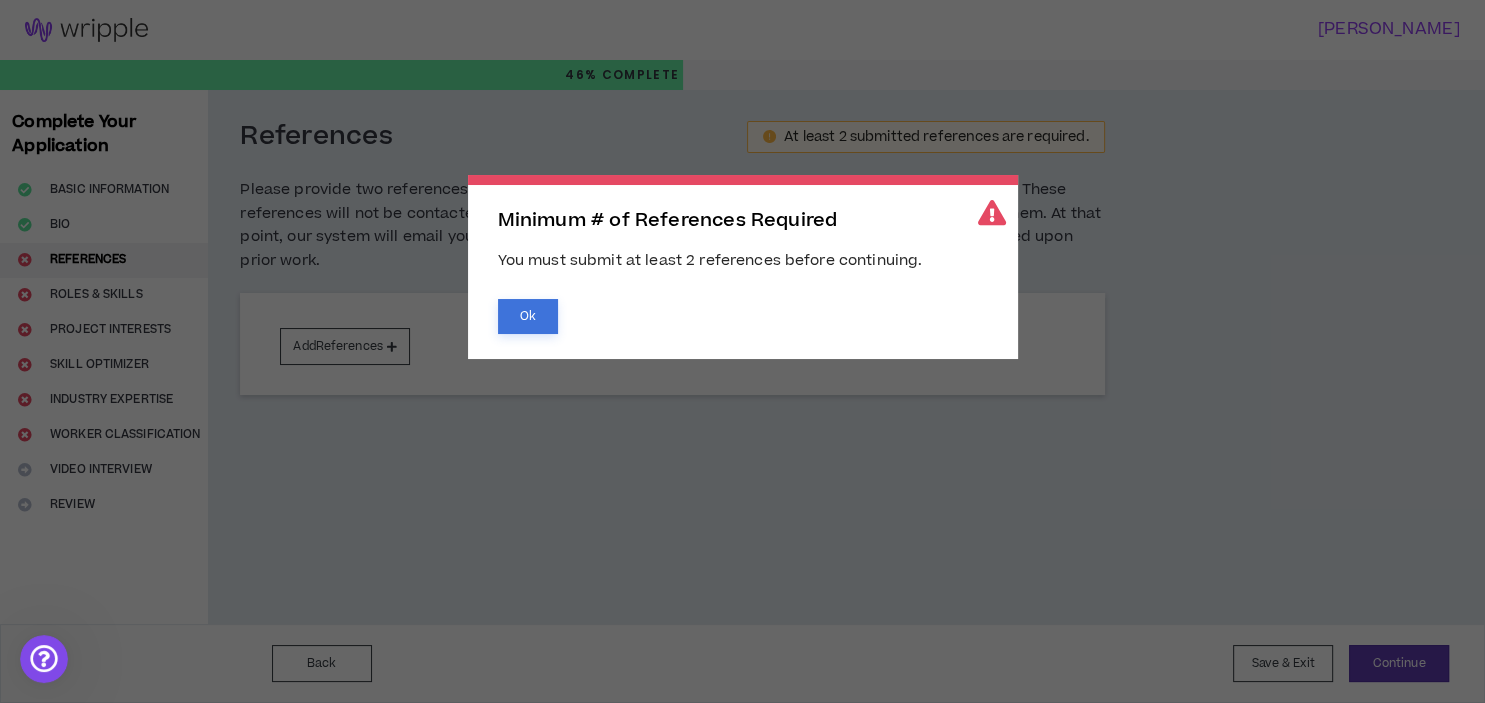 drag, startPoint x: 531, startPoint y: 320, endPoint x: 358, endPoint y: 333, distance: 173.48775 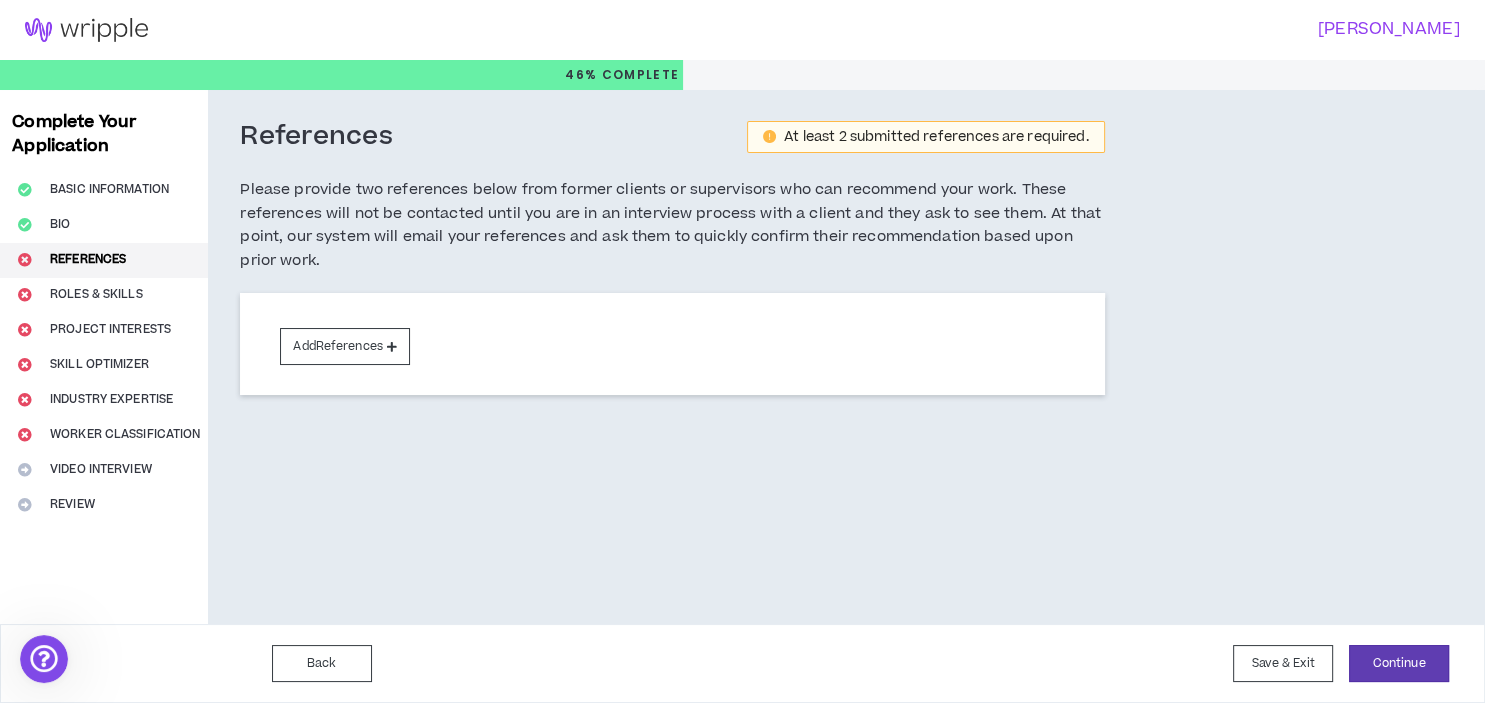 click on "[PERSON_NAME] 46%   Complete Complete Your Application Basic Information Bio References Roles & Skills Project Interests Skill Optimizer Industry Expertise Worker Classification Video Interview Review References At least 2 submitted references are required. Please provide two references below from former clients or supervisors who can recommend your work. These references will not be contacted until you are in an interview process with a client and they ask to see them. At that point, our system will email your references and ask them to quickly confirm their recommendation based upon prior work. Add  References   Back Save & Exit Continue Save & Exit
Minimum # of References Required You must submit at least 2 references before continuing. Ok" at bounding box center [742, 351] 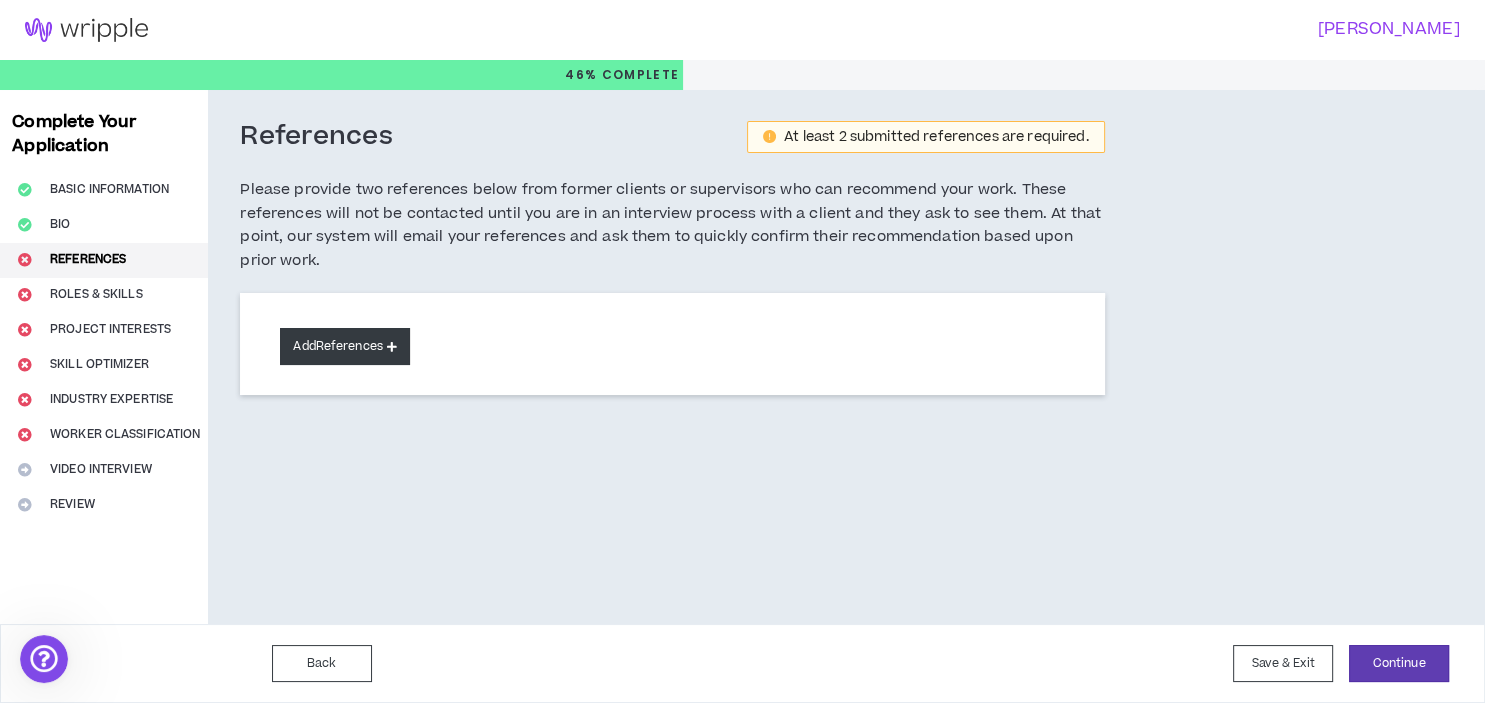 click on "Add  References" at bounding box center (345, 346) 